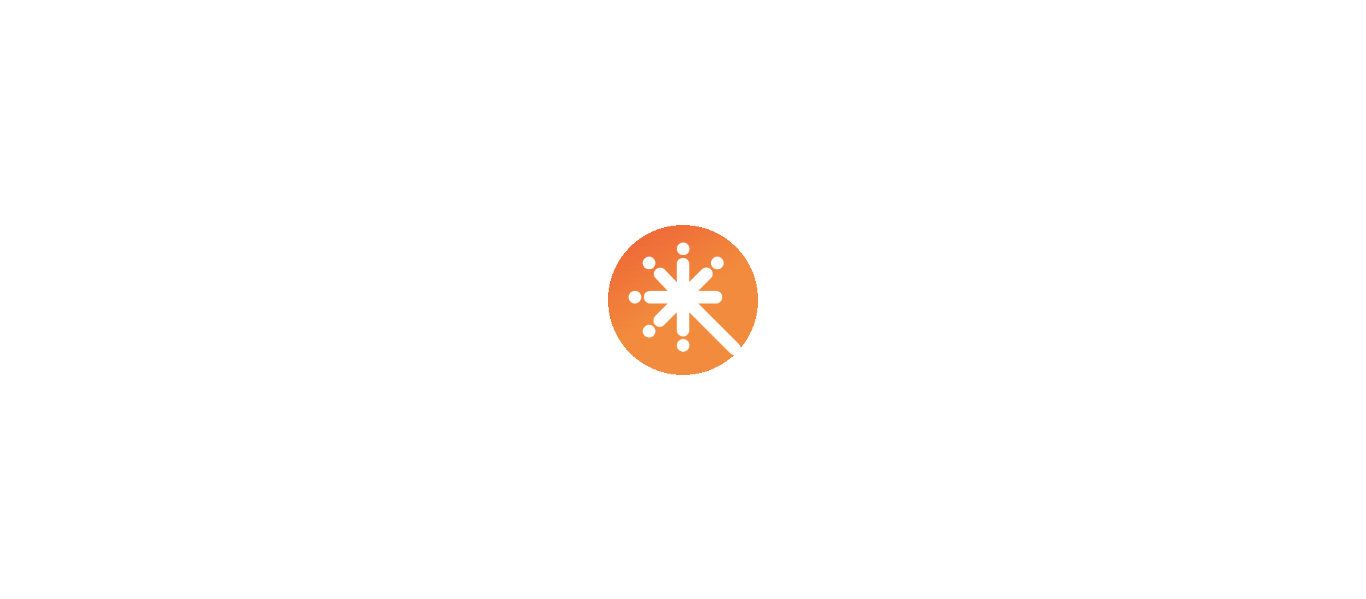 scroll, scrollTop: 0, scrollLeft: 0, axis: both 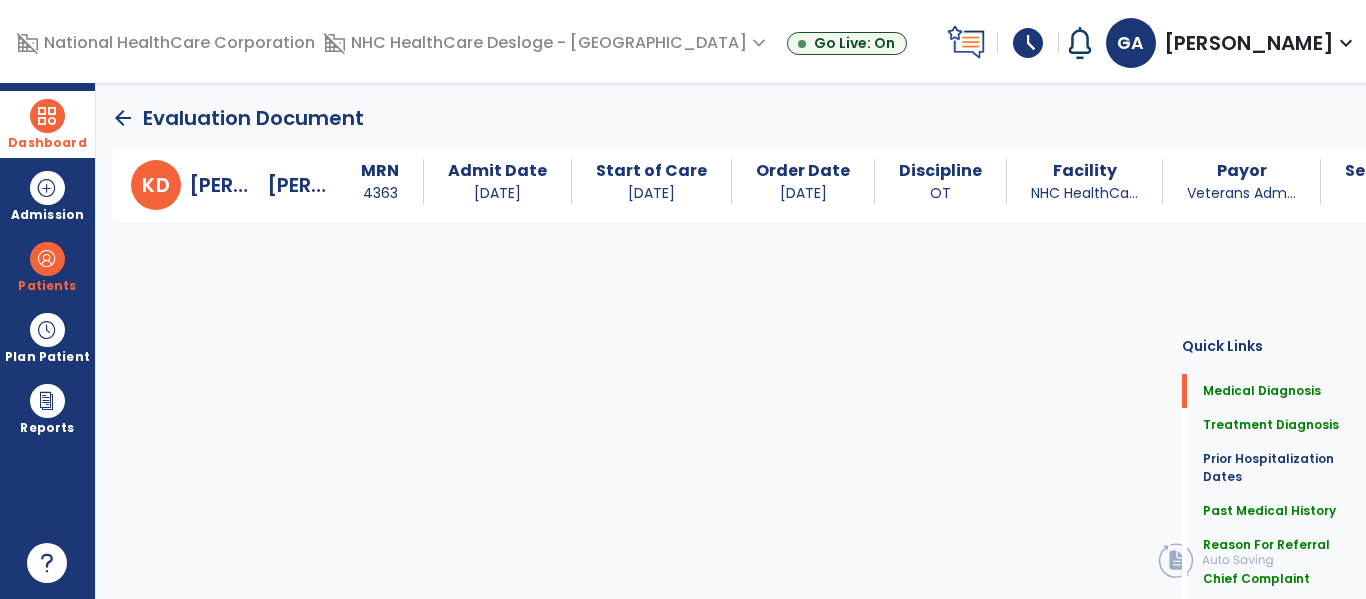 click at bounding box center [47, 116] 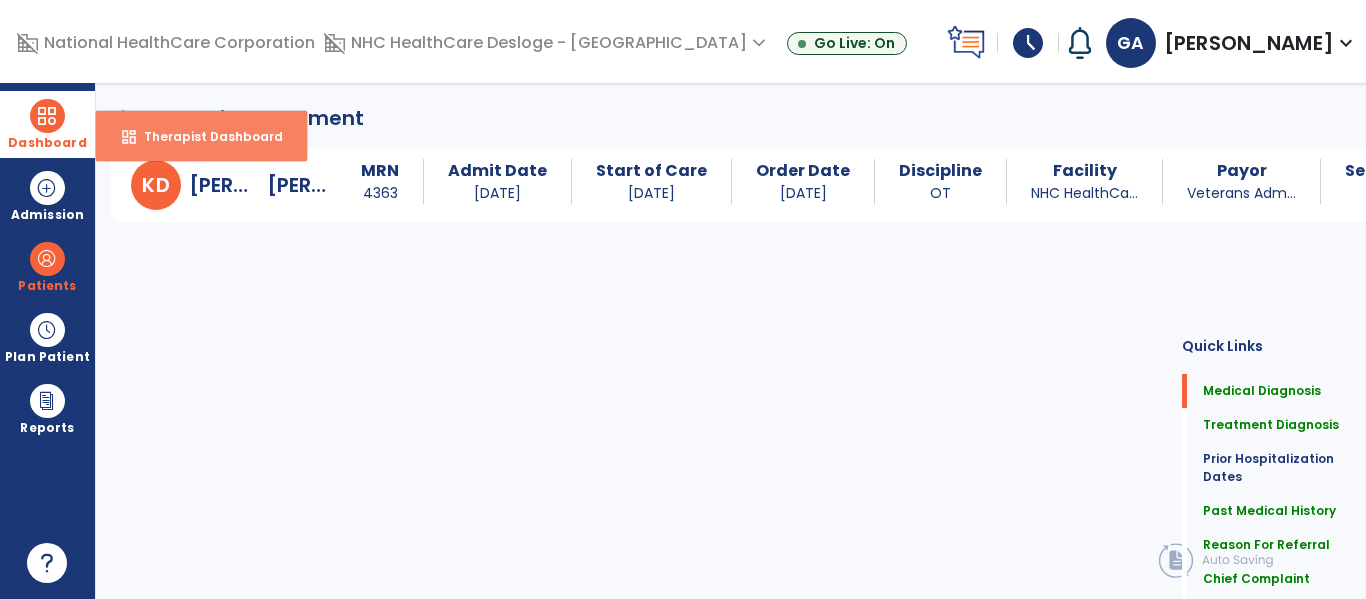 click on "dashboard" at bounding box center [129, 137] 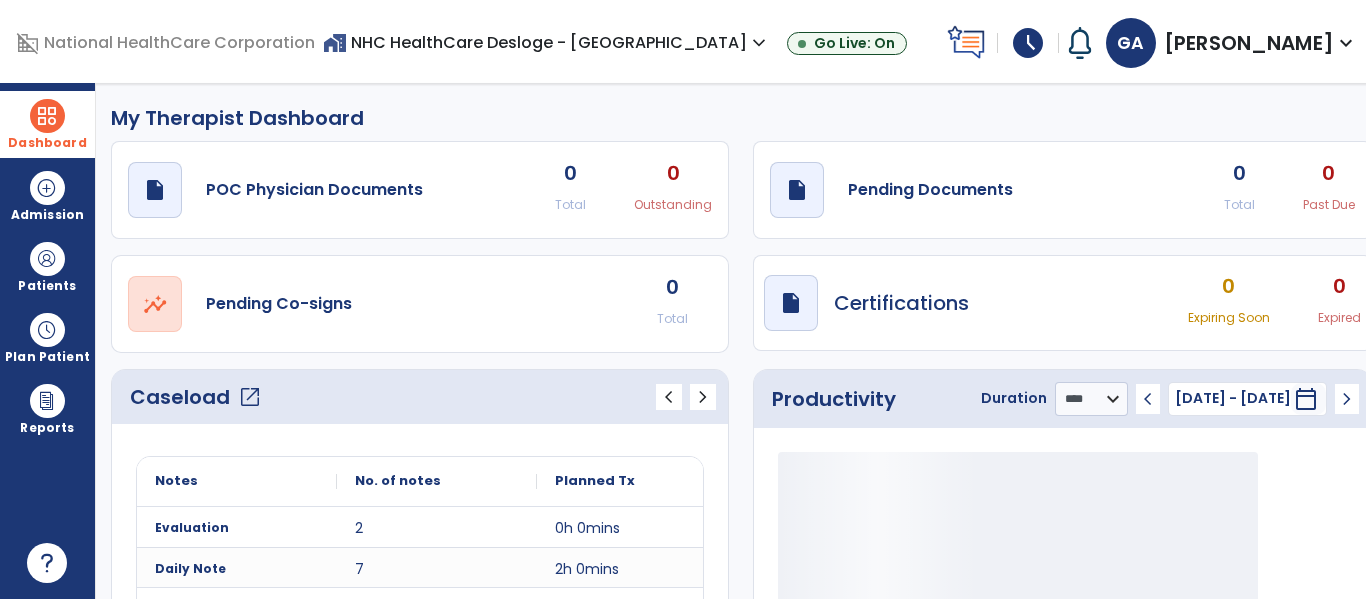 click on "Total" 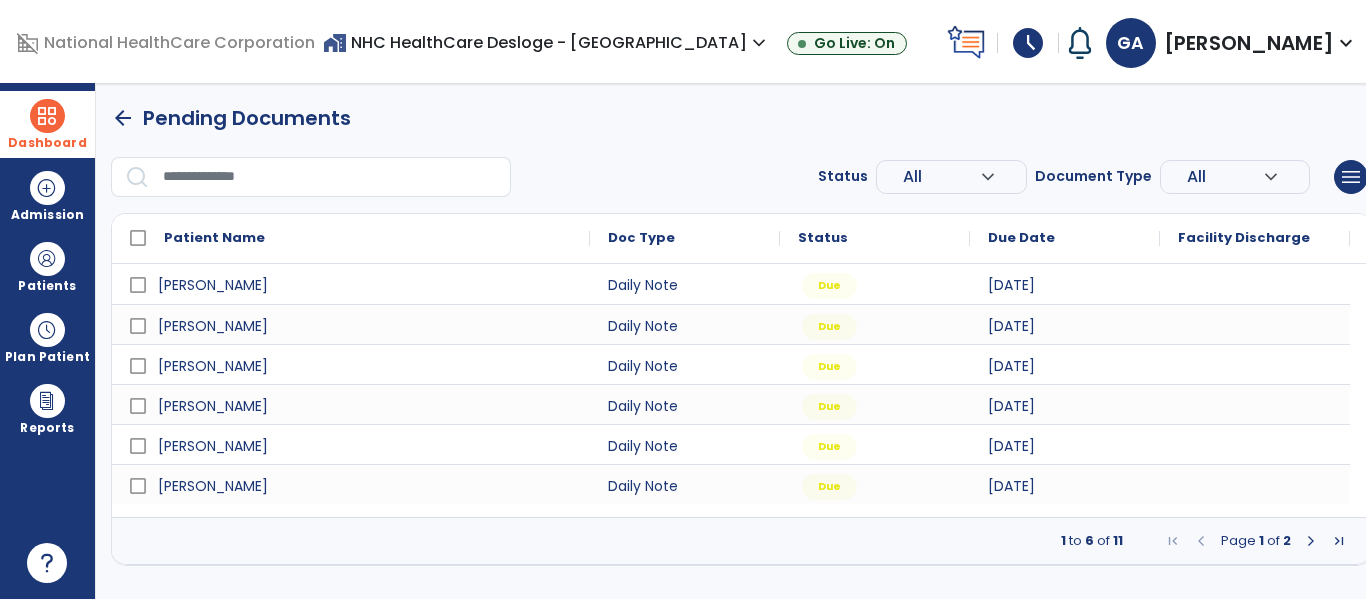 click at bounding box center (1311, 541) 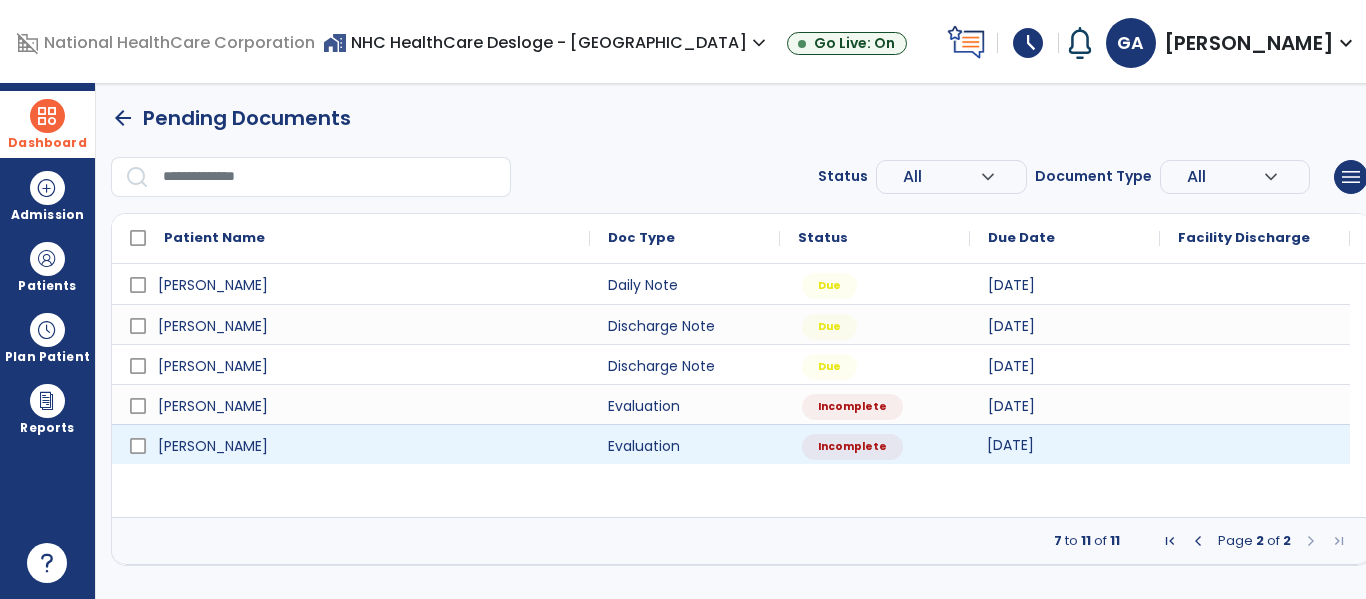 click on "[DATE]" at bounding box center [1065, 444] 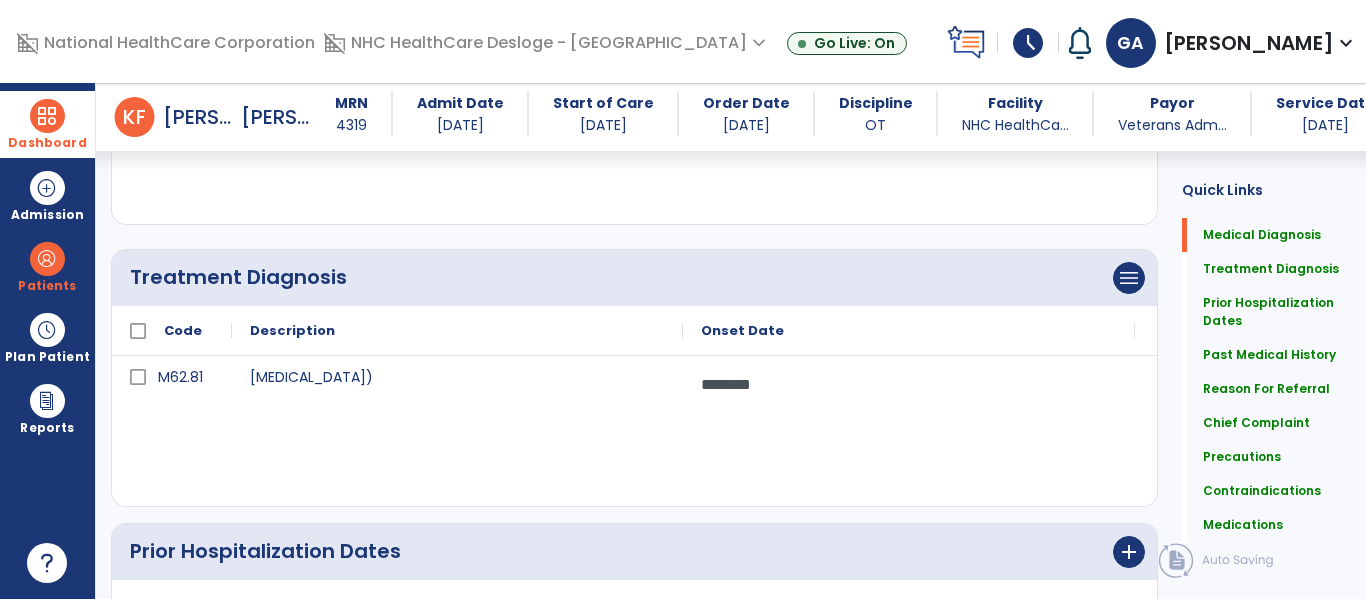 scroll, scrollTop: 0, scrollLeft: 0, axis: both 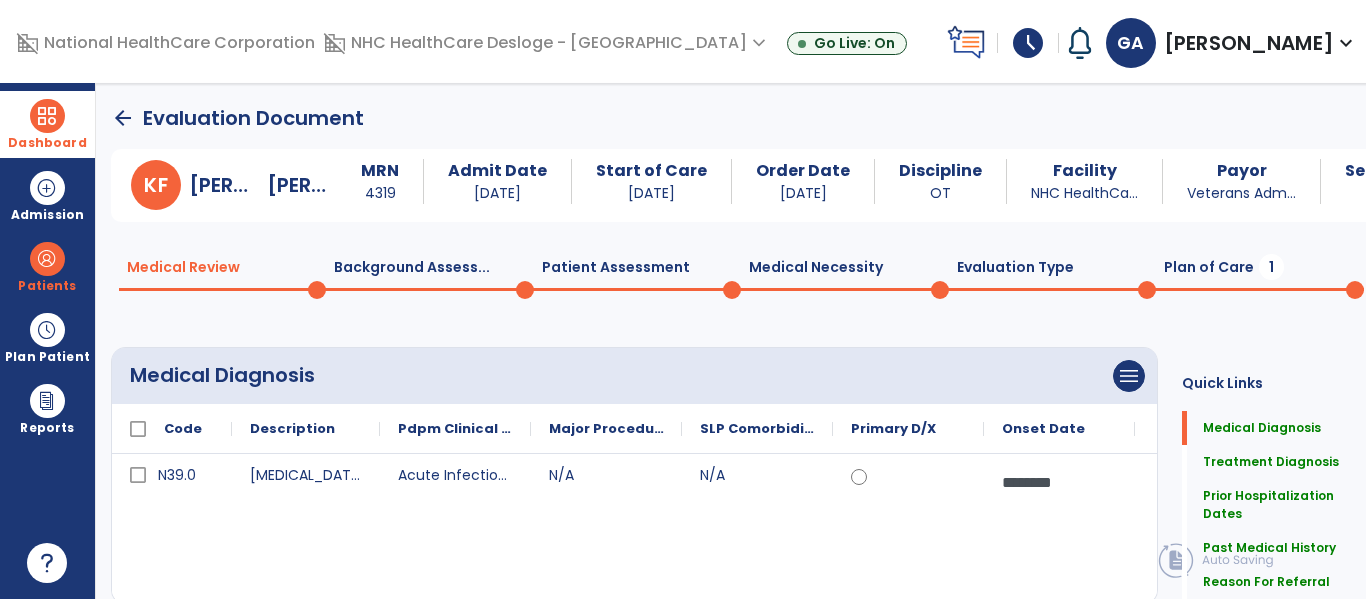 click on "Plan of Care  1" 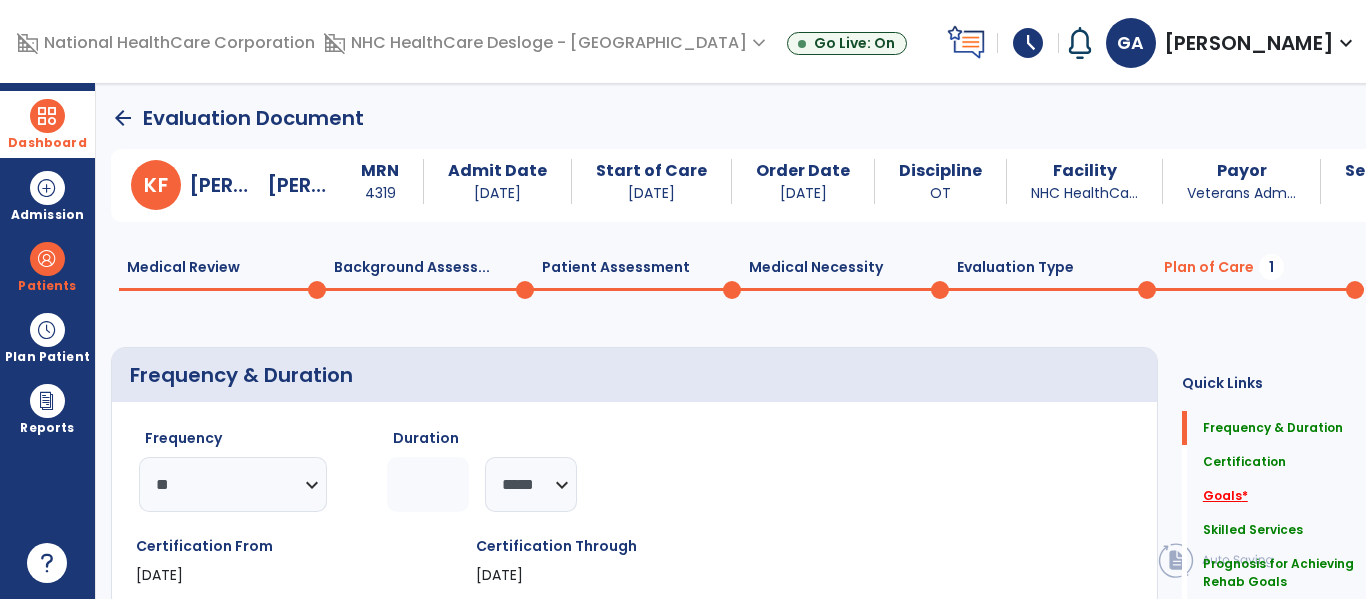 click on "Goals   *" 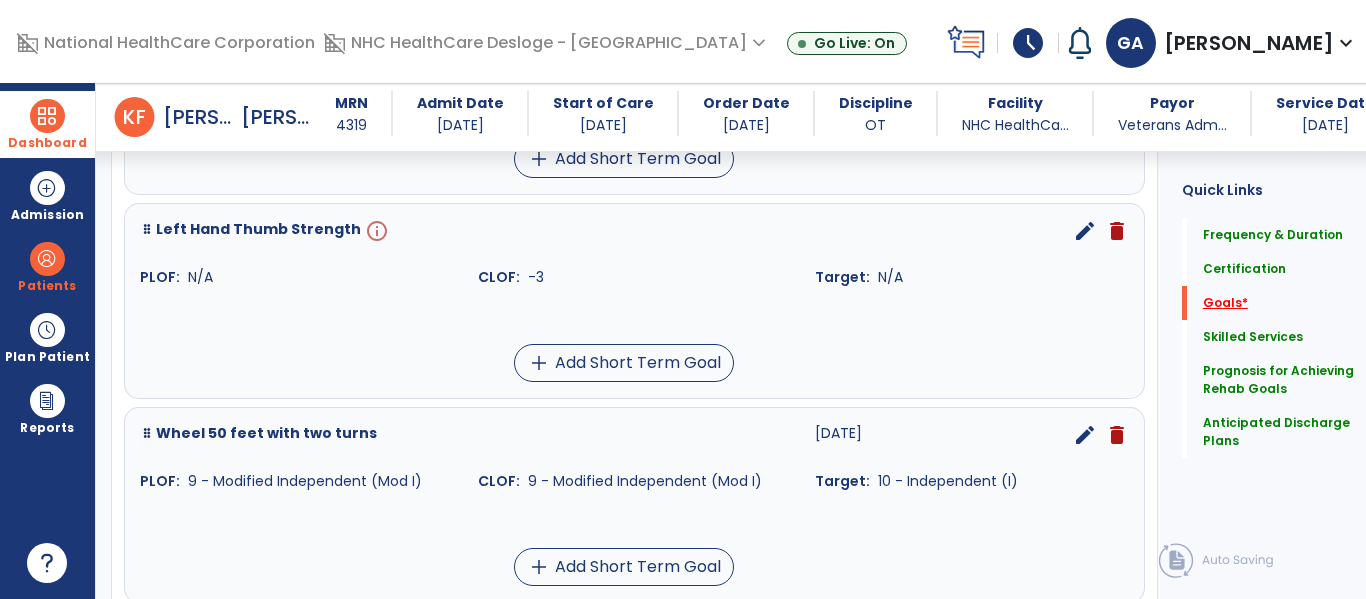 scroll, scrollTop: 2777, scrollLeft: 0, axis: vertical 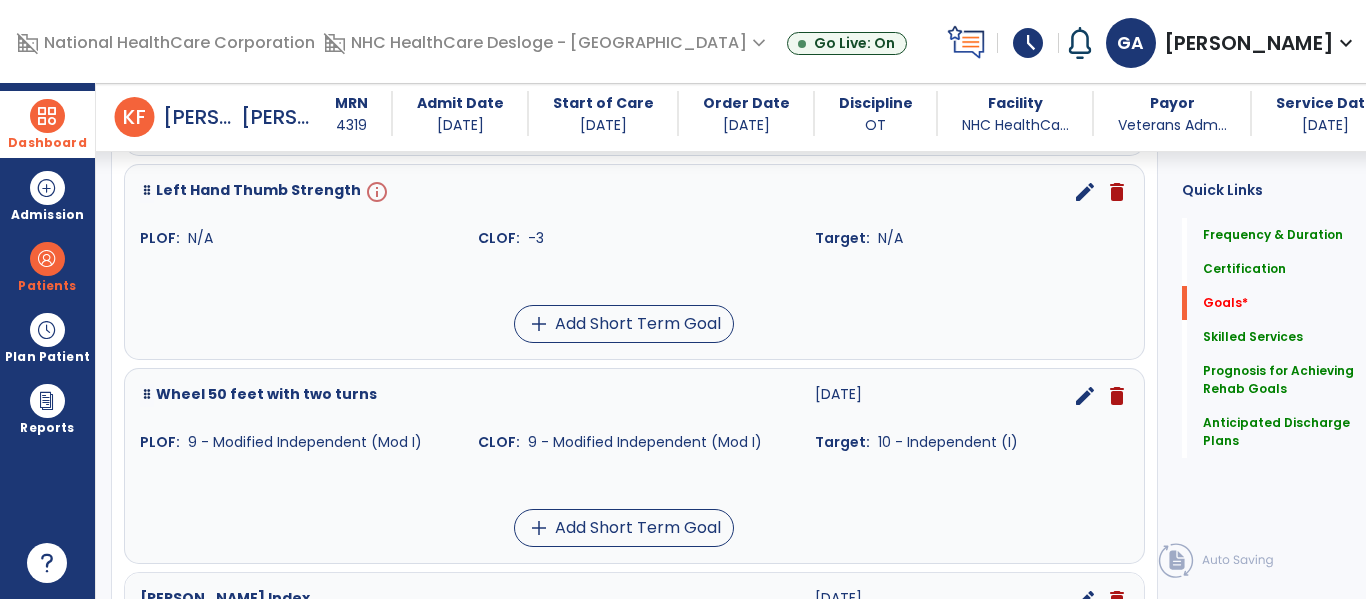 click on "delete" at bounding box center [1117, 192] 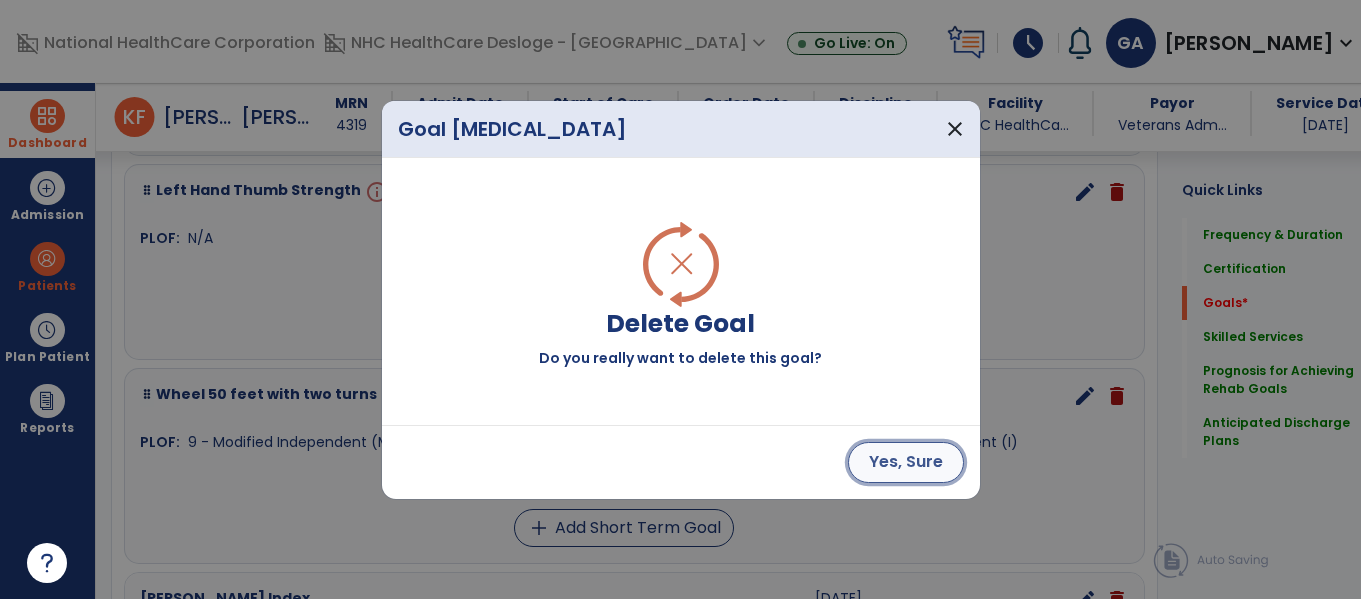 click on "Yes, Sure" at bounding box center (906, 462) 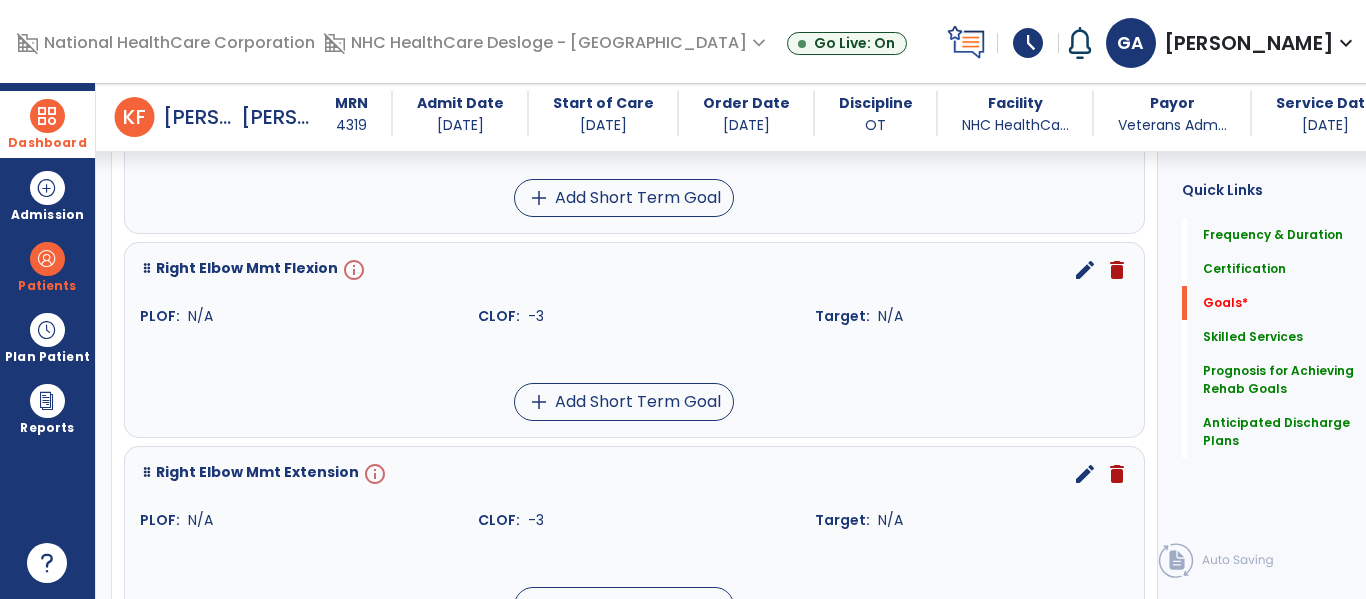 scroll, scrollTop: 2072, scrollLeft: 0, axis: vertical 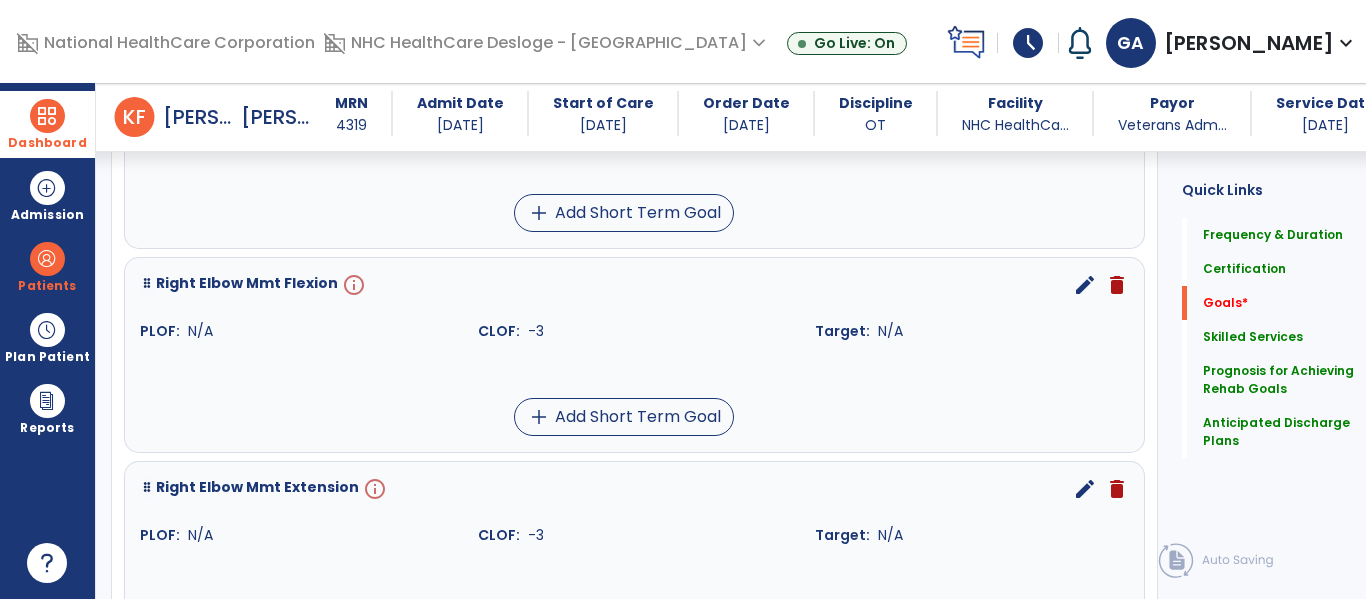 click on "delete" at bounding box center [1117, 285] 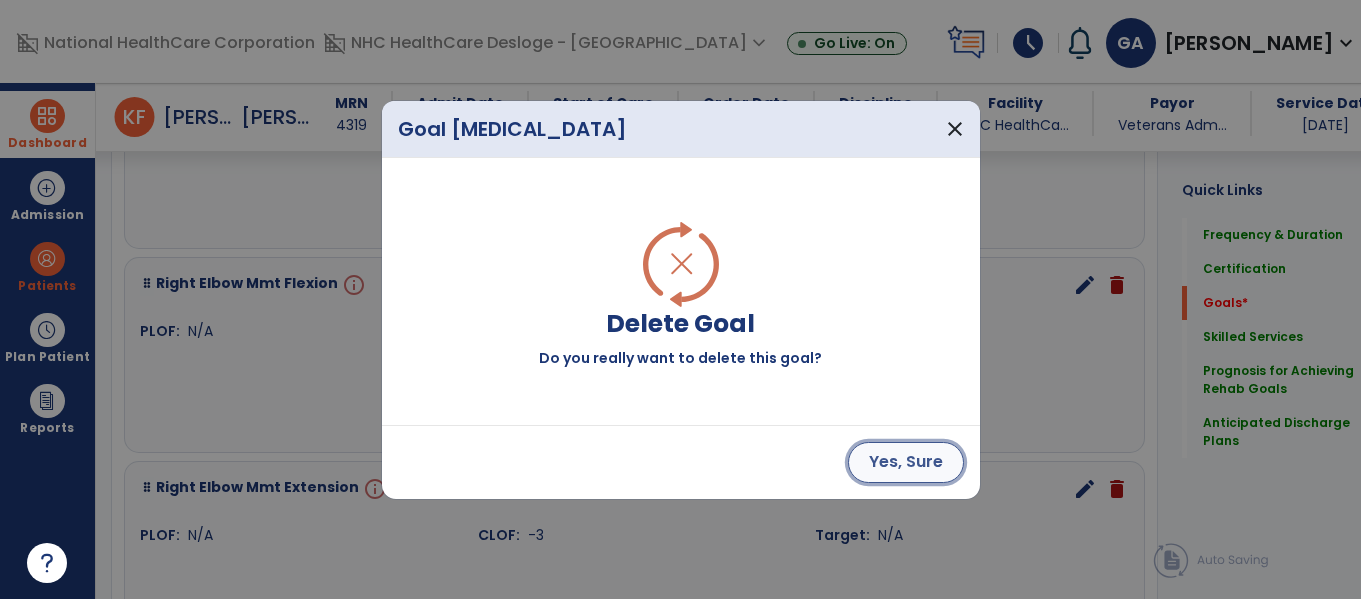 click on "Yes, Sure" at bounding box center (906, 462) 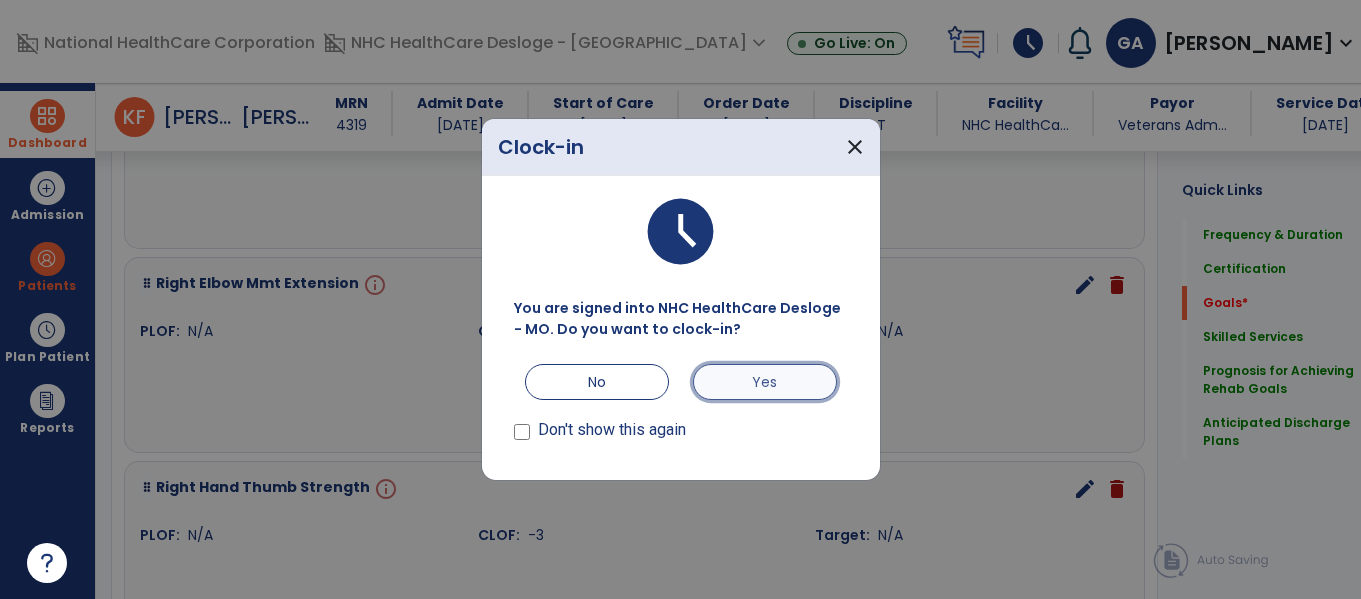click on "Yes" at bounding box center (765, 382) 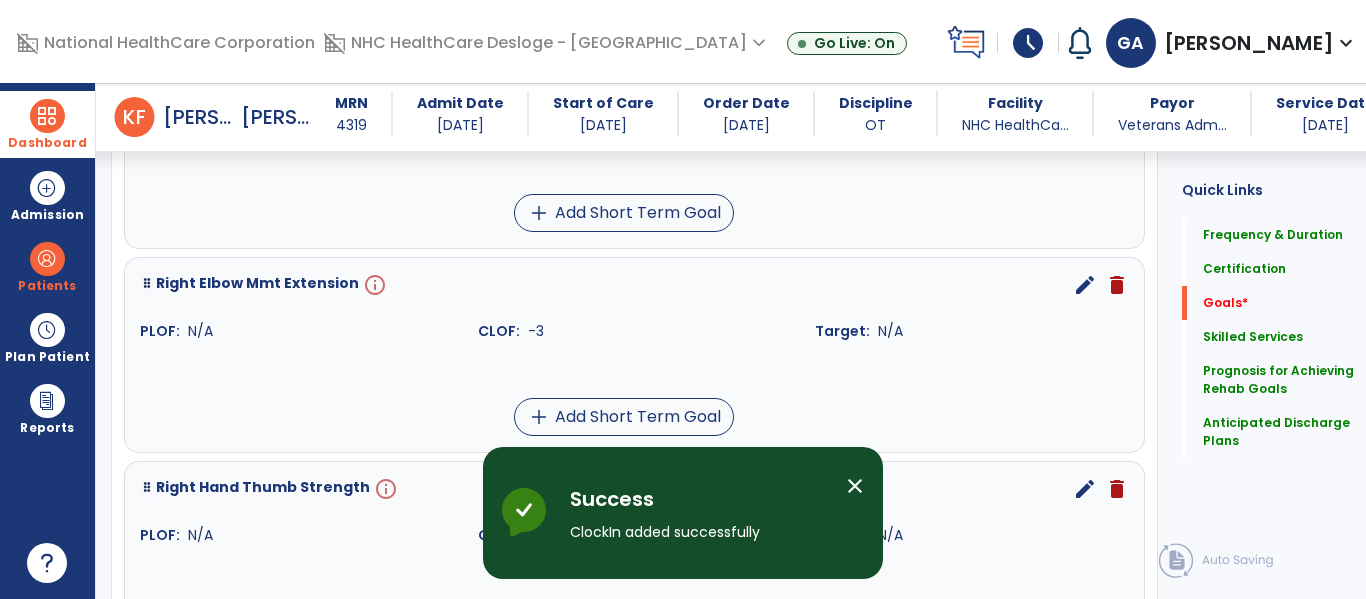 click on "delete" at bounding box center (1117, 285) 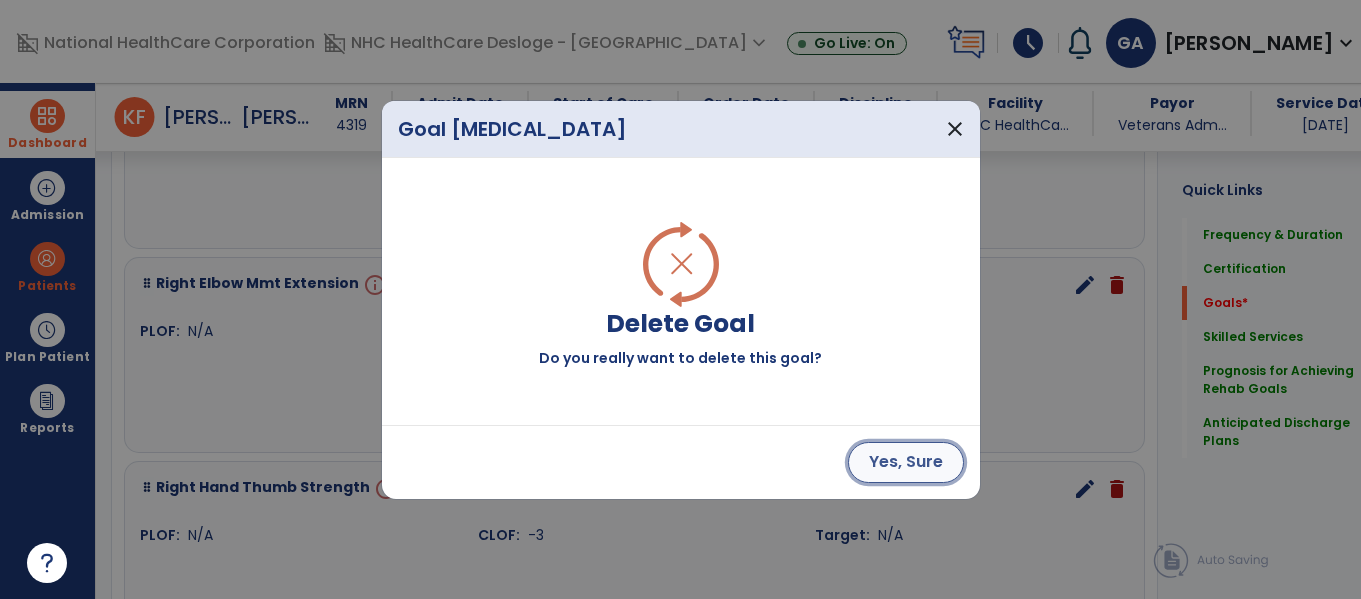click on "Yes, Sure" at bounding box center (906, 462) 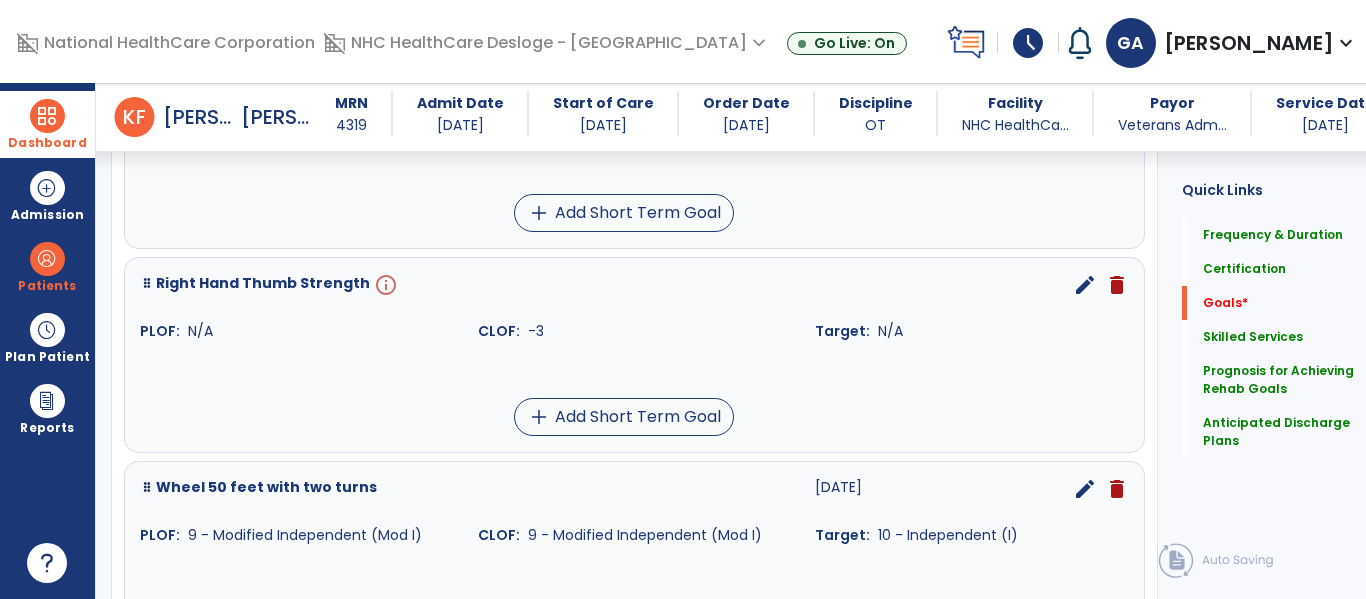 click on "delete" at bounding box center (1117, 285) 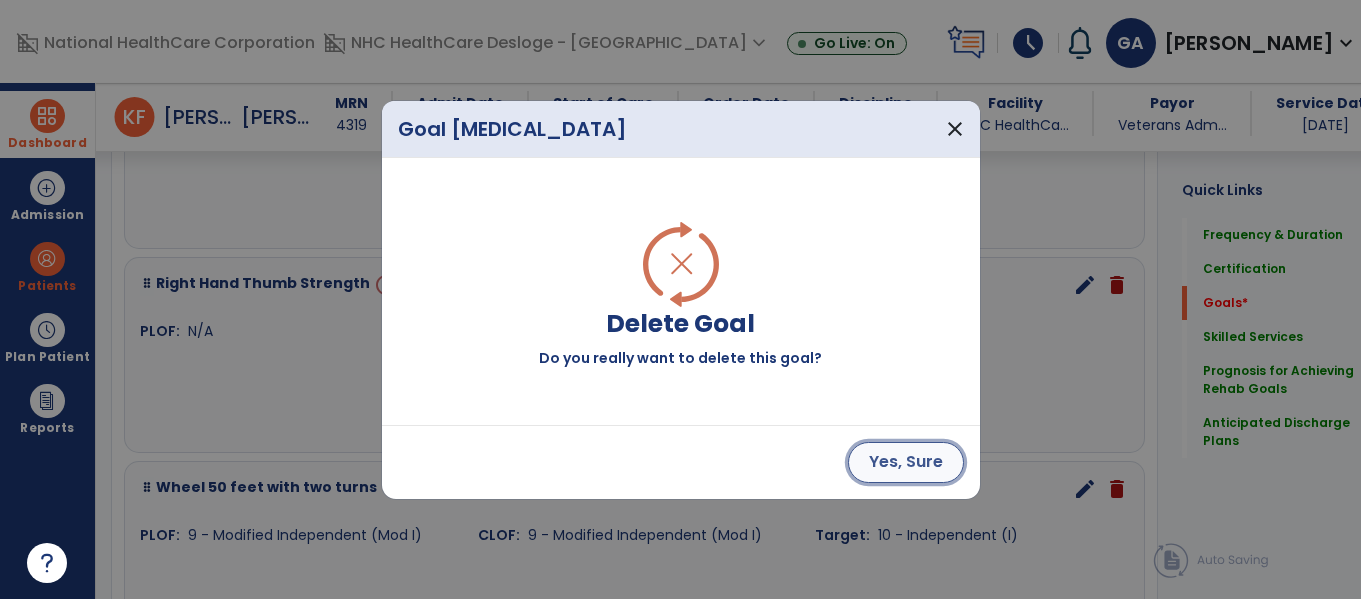 click on "Yes, Sure" at bounding box center [906, 462] 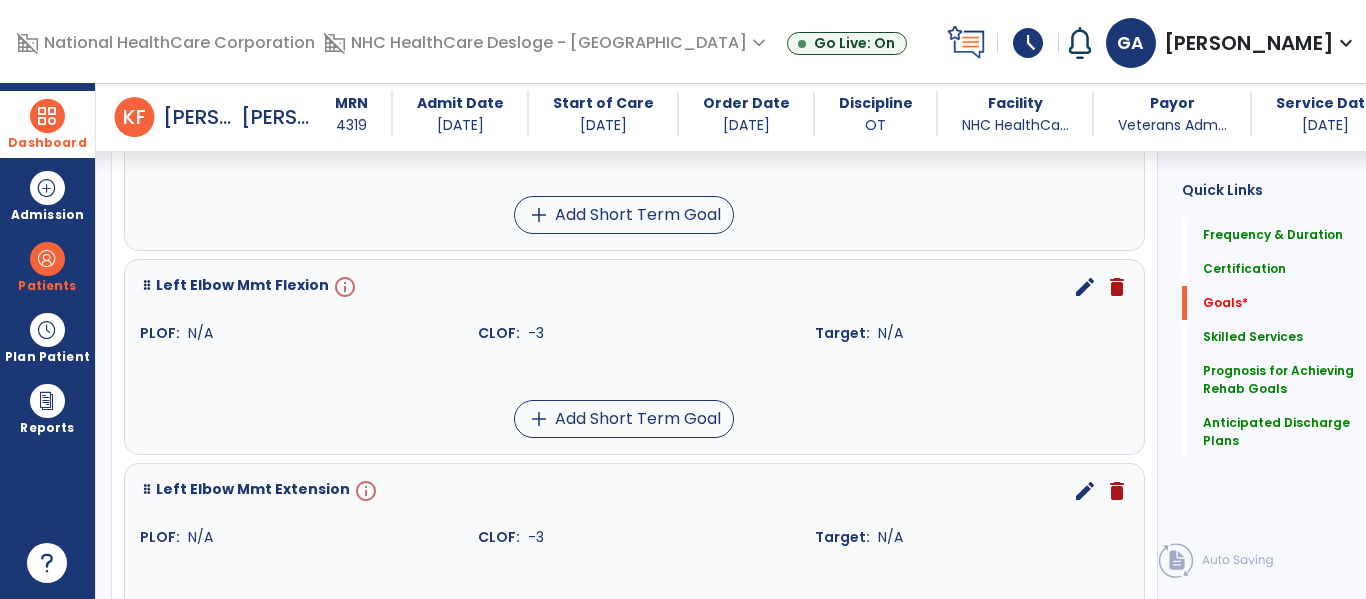 scroll, scrollTop: 1652, scrollLeft: 0, axis: vertical 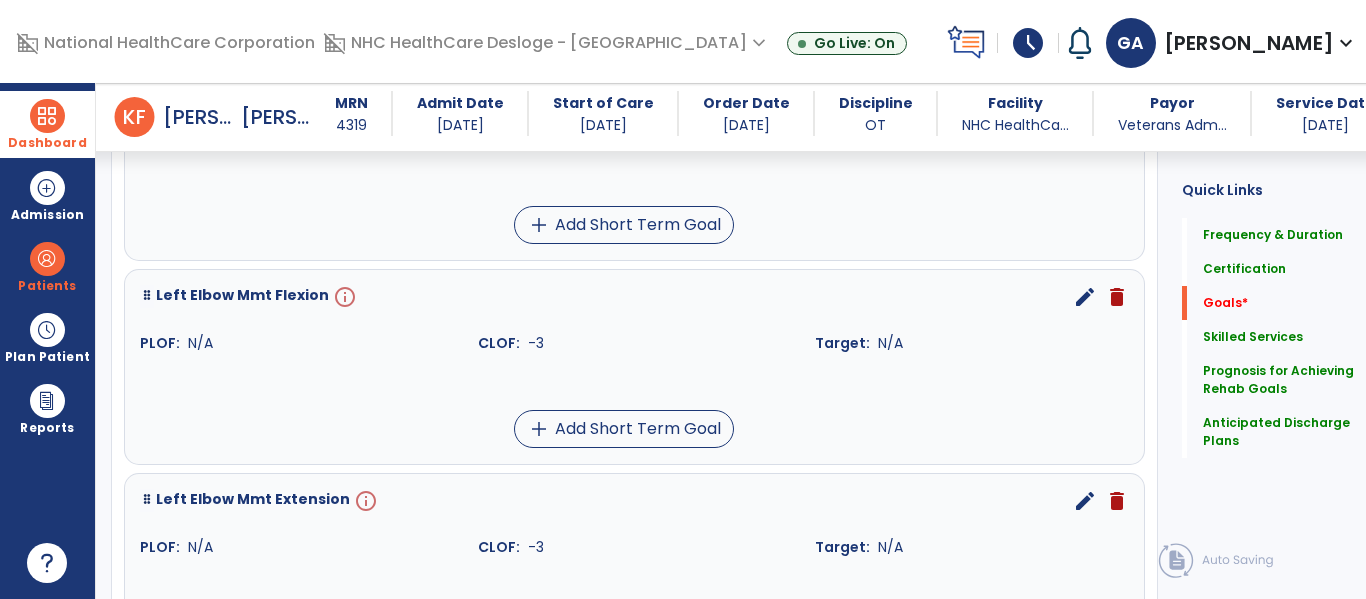 click on "delete" at bounding box center [1117, 297] 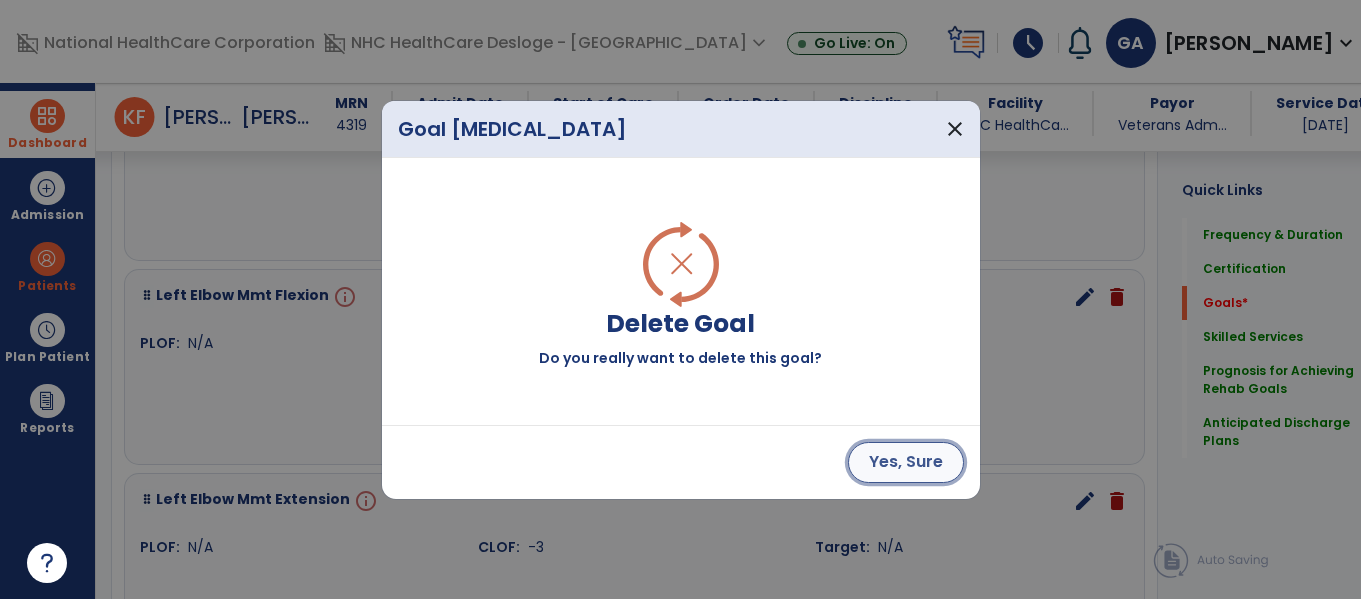 click on "Yes, Sure" at bounding box center [906, 462] 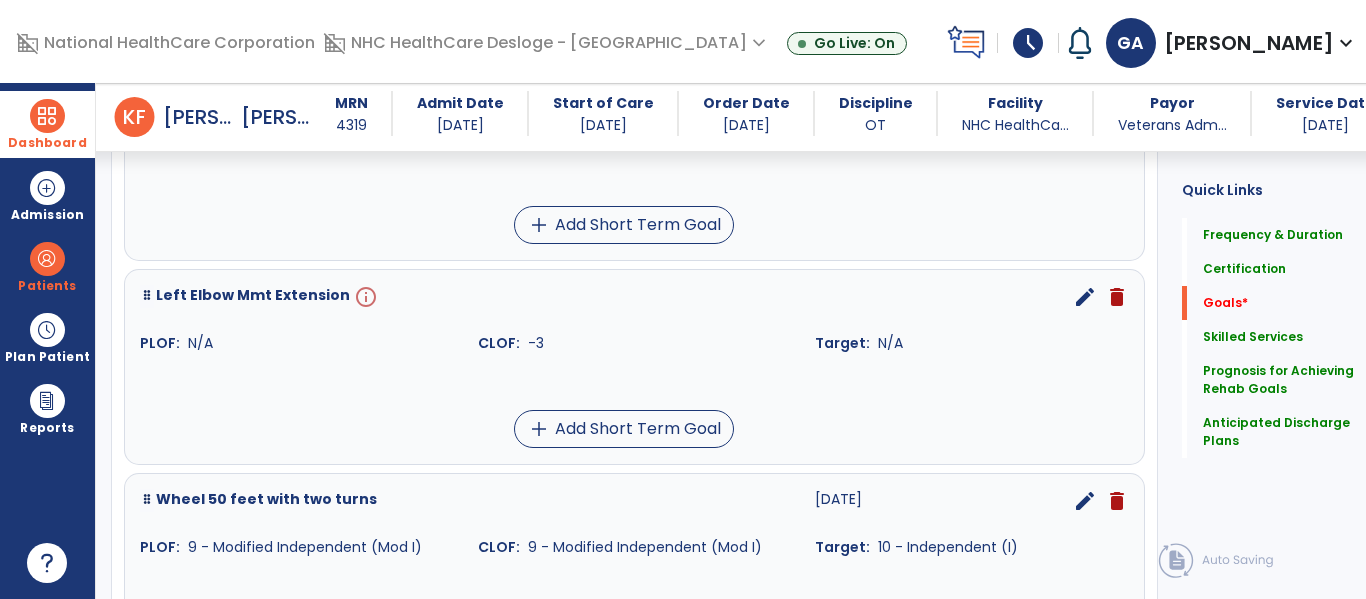 click on "delete" at bounding box center (1117, 297) 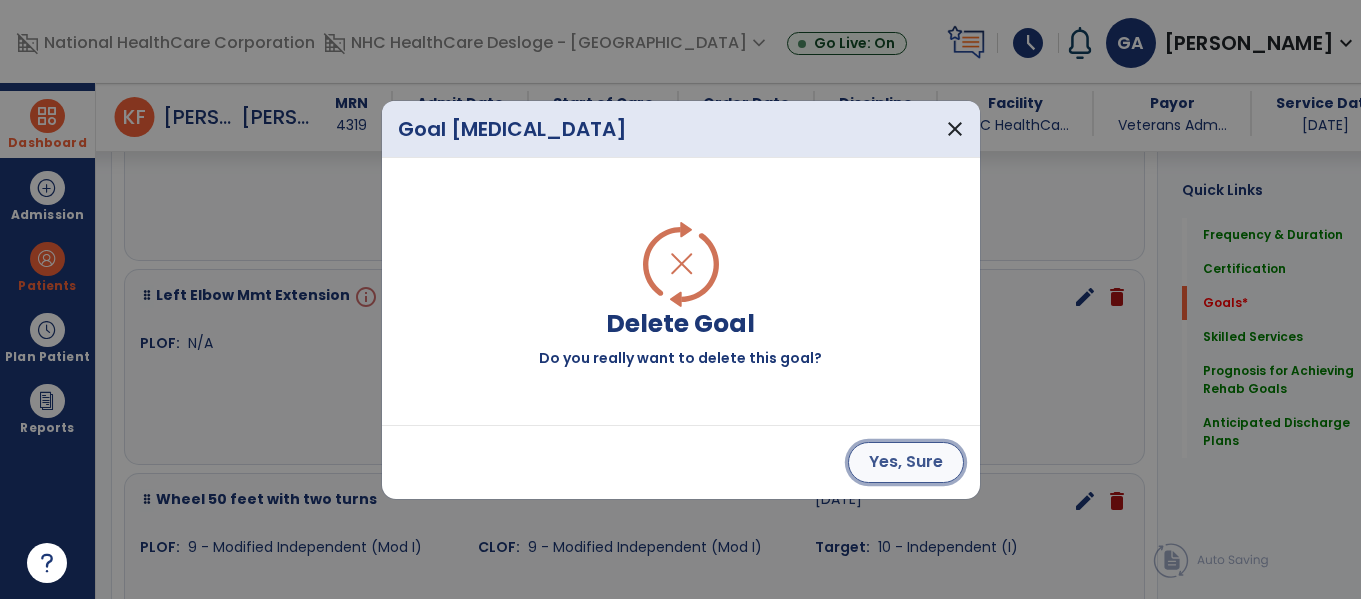 click on "Yes, Sure" at bounding box center [906, 462] 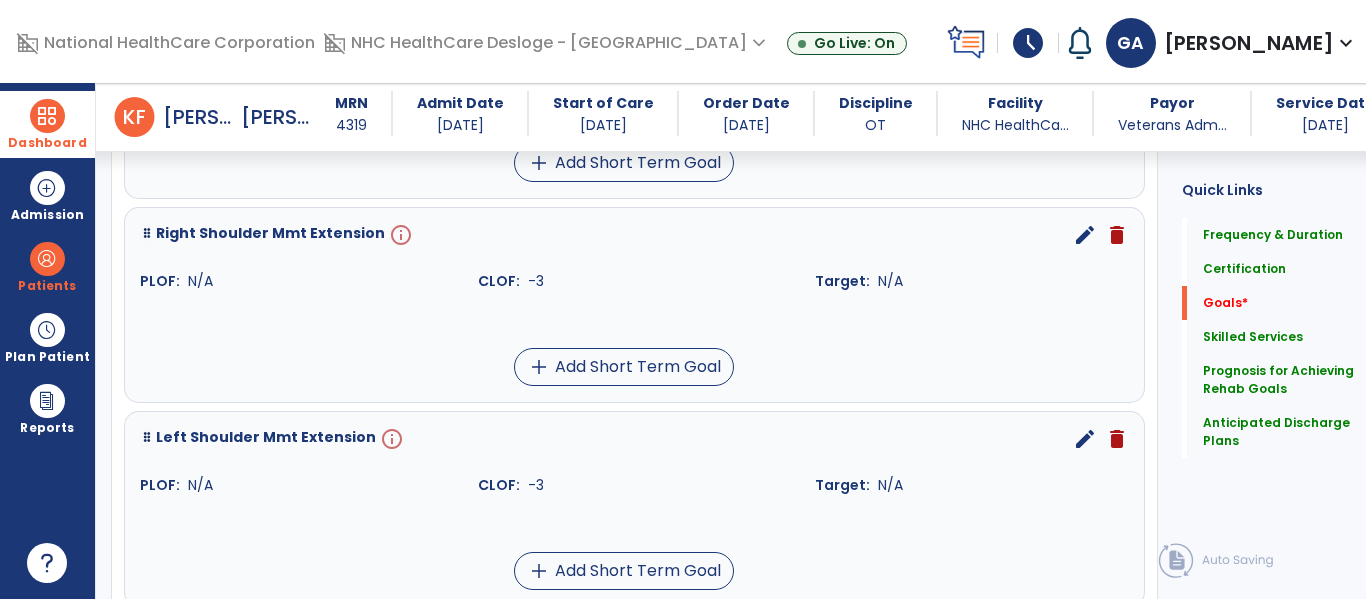 scroll, scrollTop: 1101, scrollLeft: 0, axis: vertical 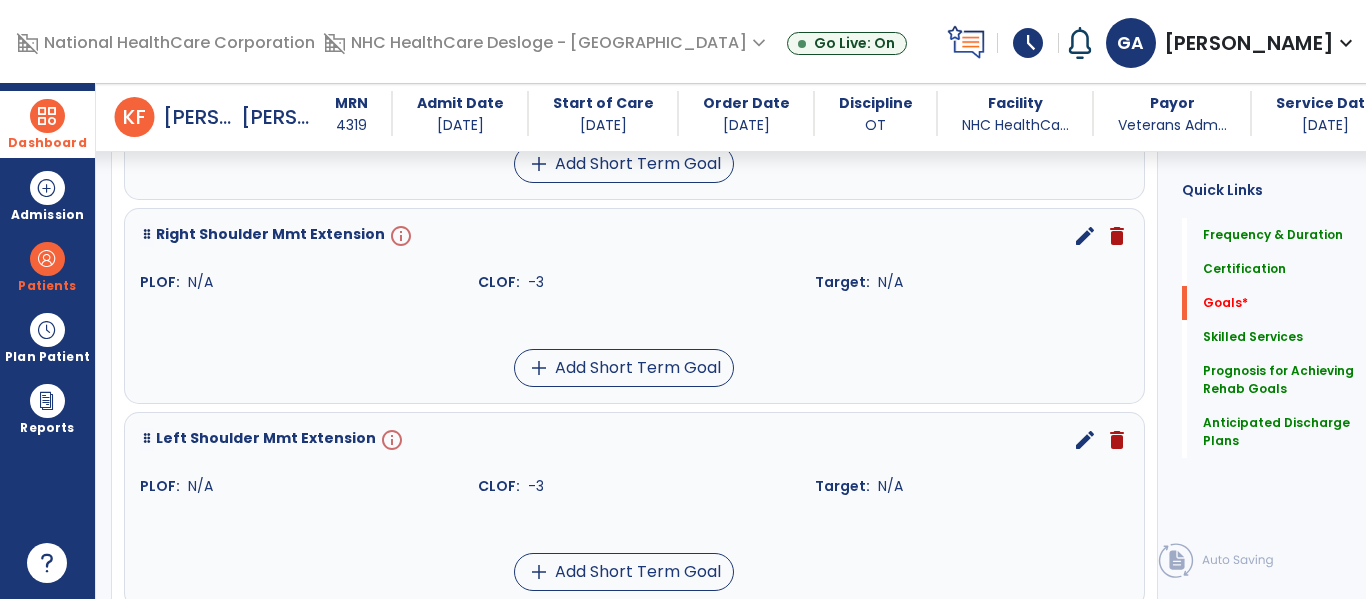 click on "delete" at bounding box center (1117, 440) 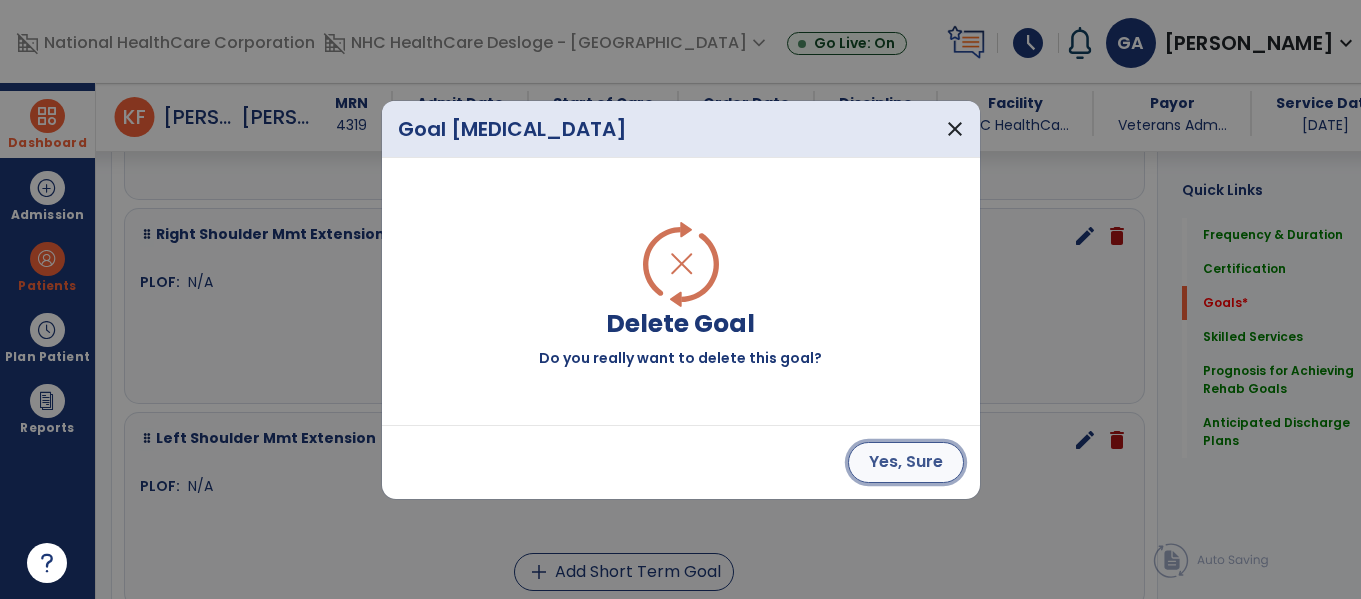 click on "Yes, Sure" at bounding box center (906, 462) 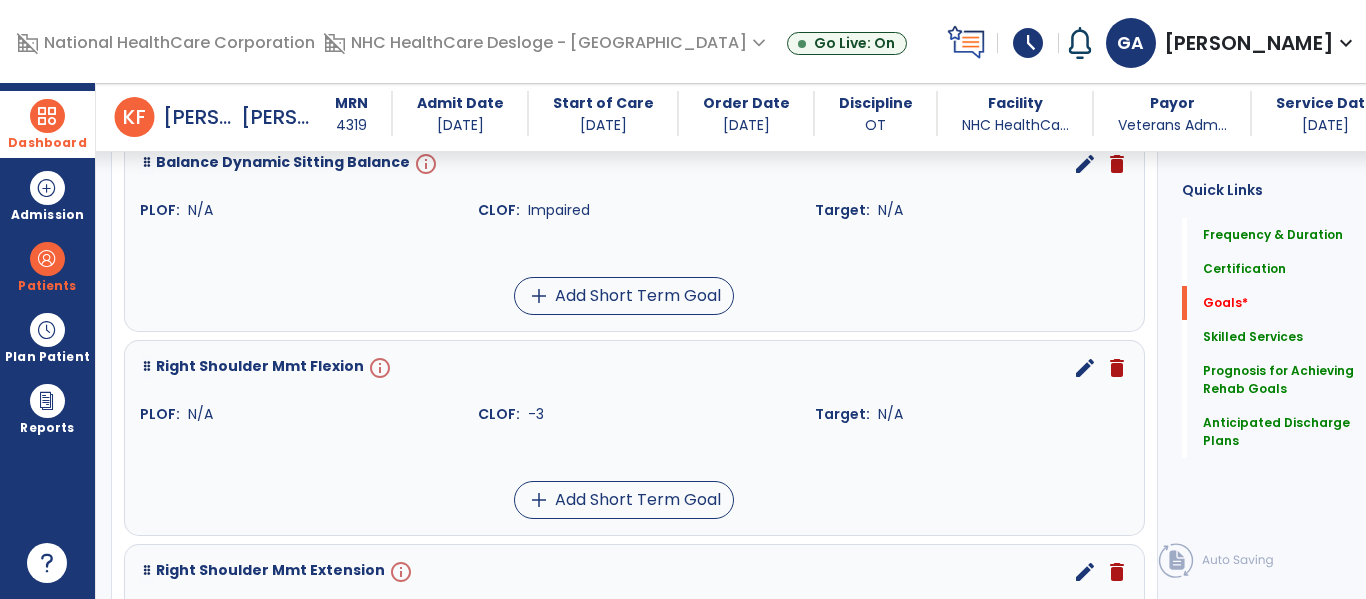 scroll, scrollTop: 763, scrollLeft: 0, axis: vertical 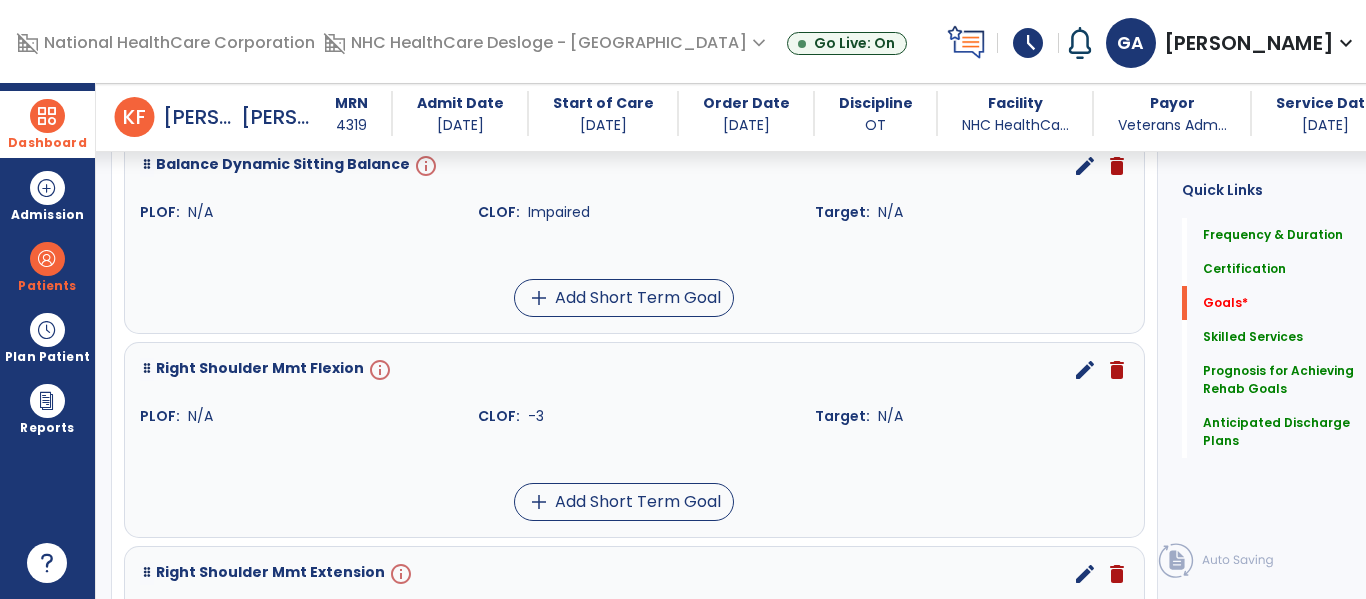 click on "delete" at bounding box center (1117, 370) 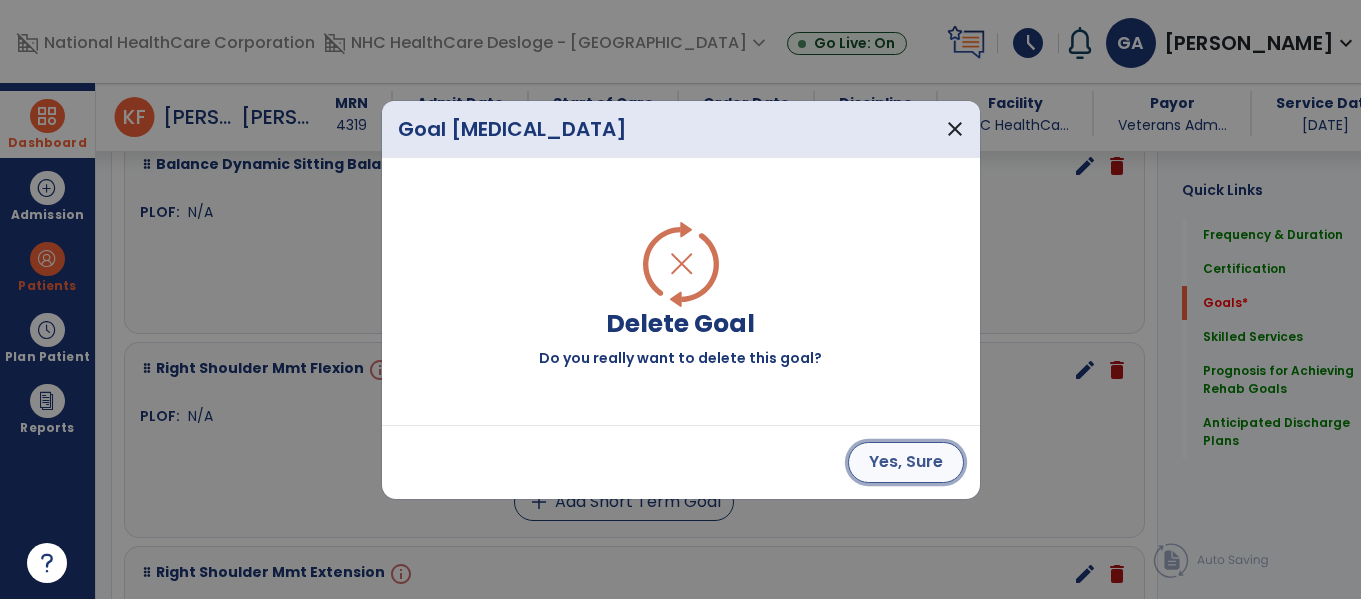 click on "Yes, Sure" at bounding box center [906, 462] 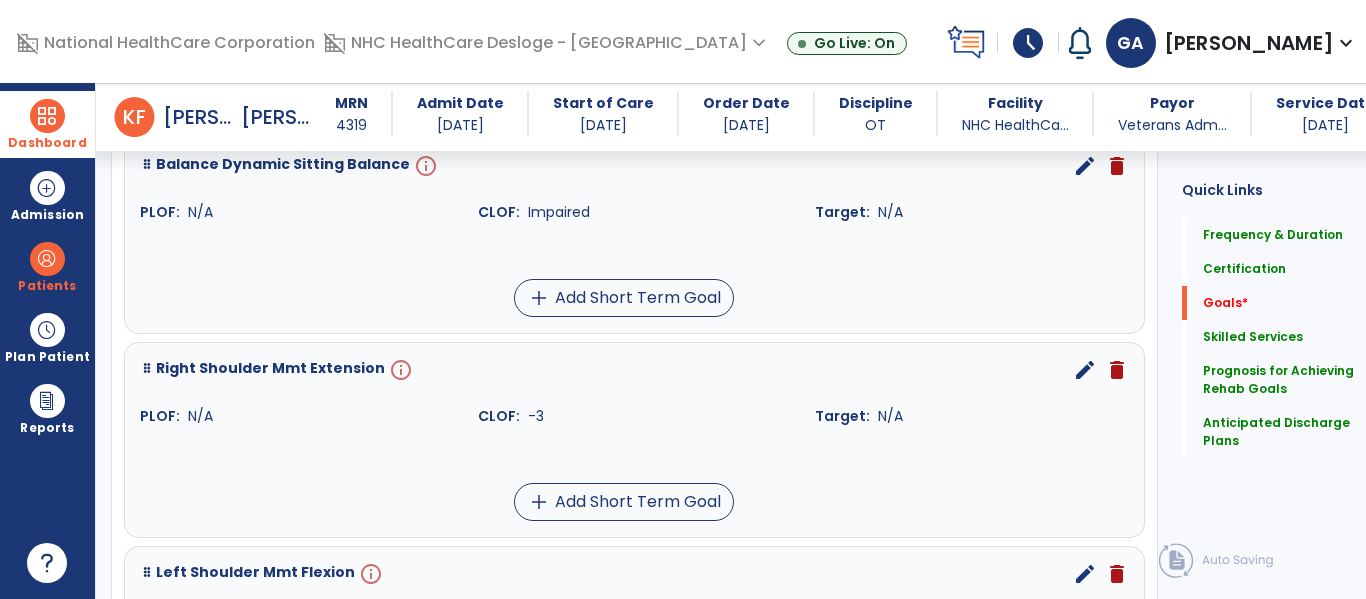 click on "delete" at bounding box center [1117, 370] 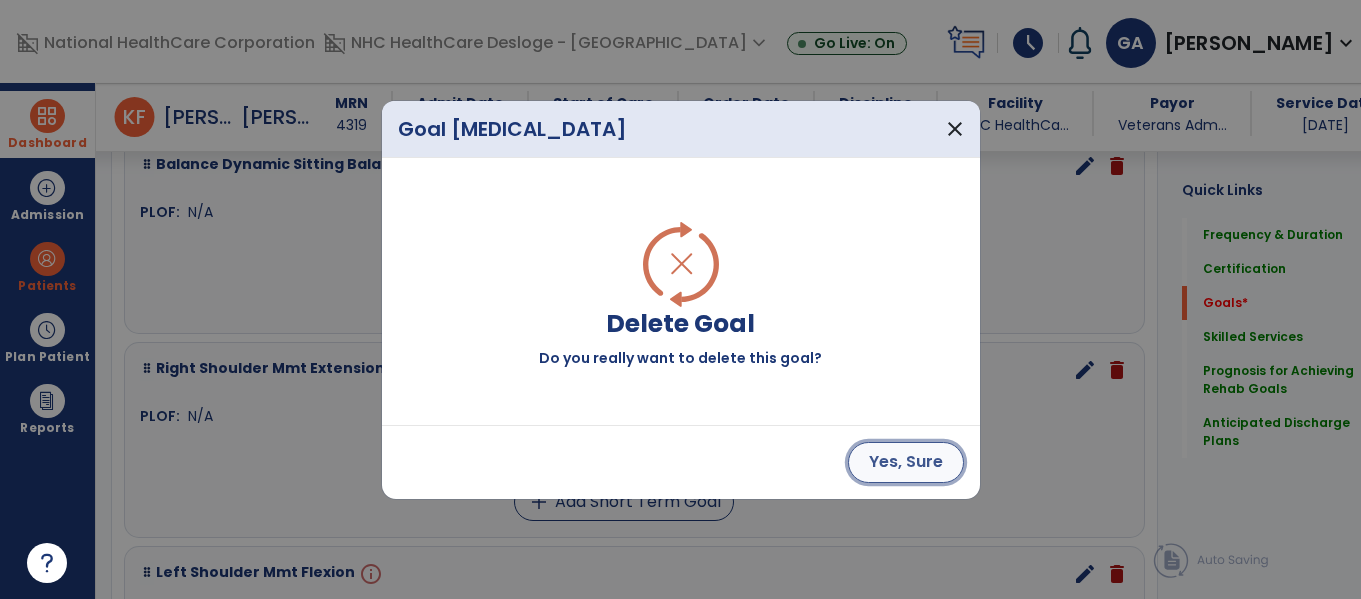 click on "Yes, Sure" at bounding box center [906, 462] 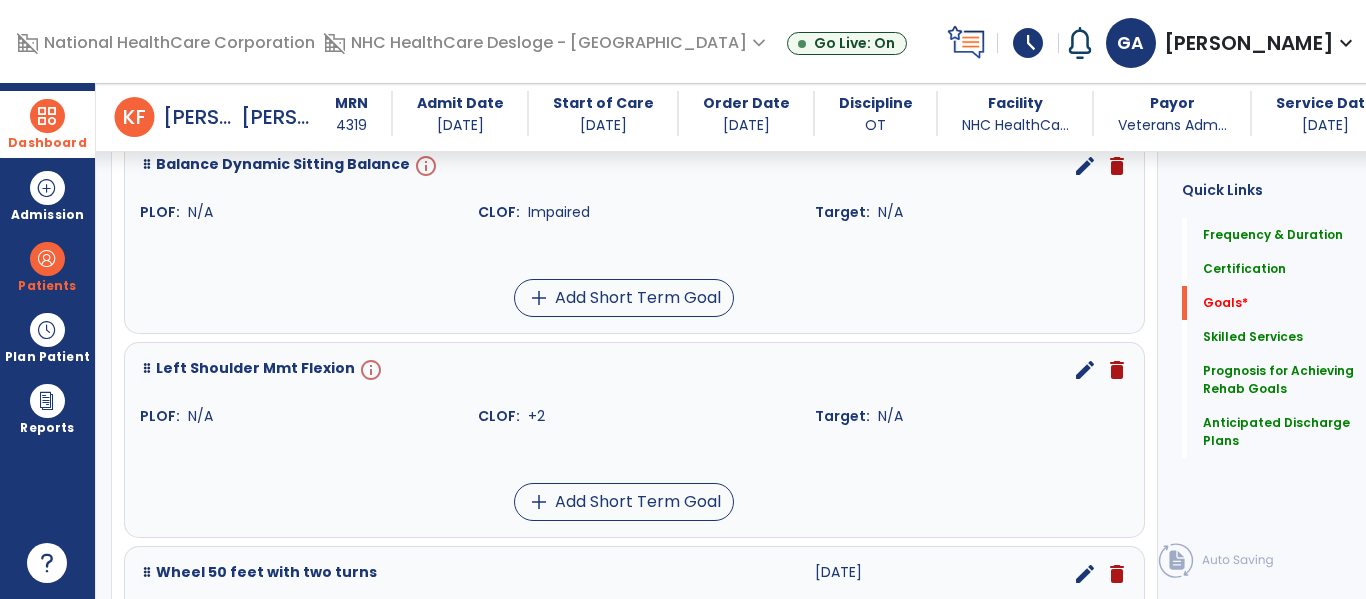 click on "delete" at bounding box center (1117, 370) 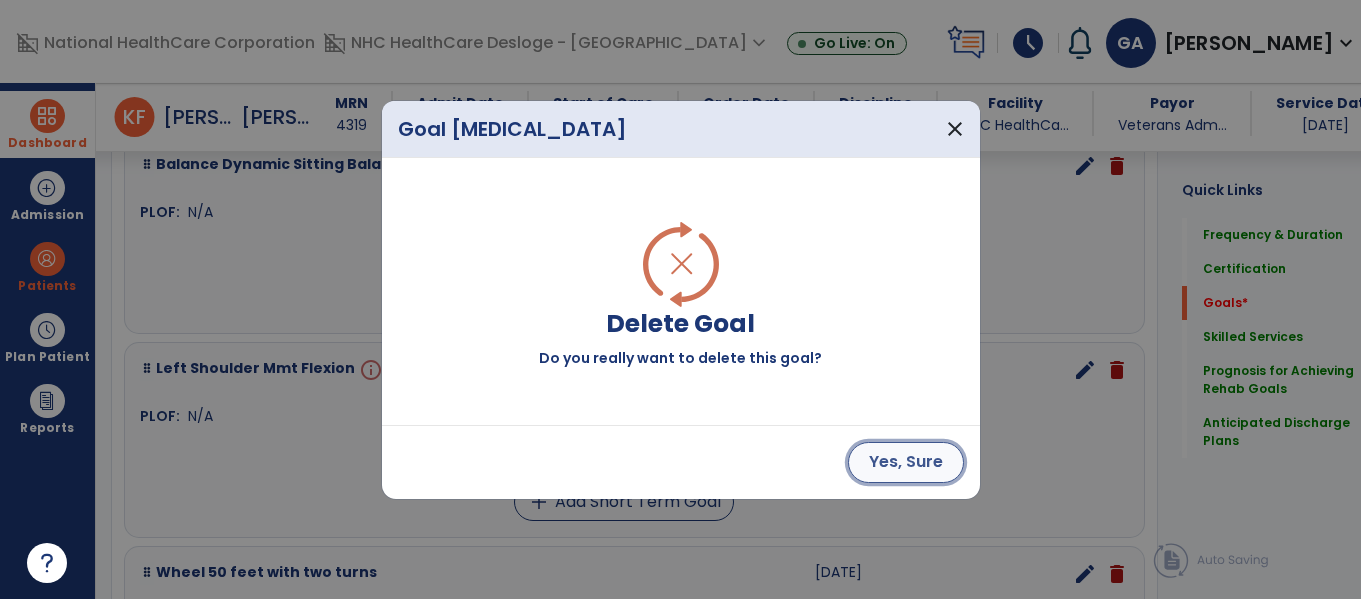 click on "Yes, Sure" at bounding box center [906, 462] 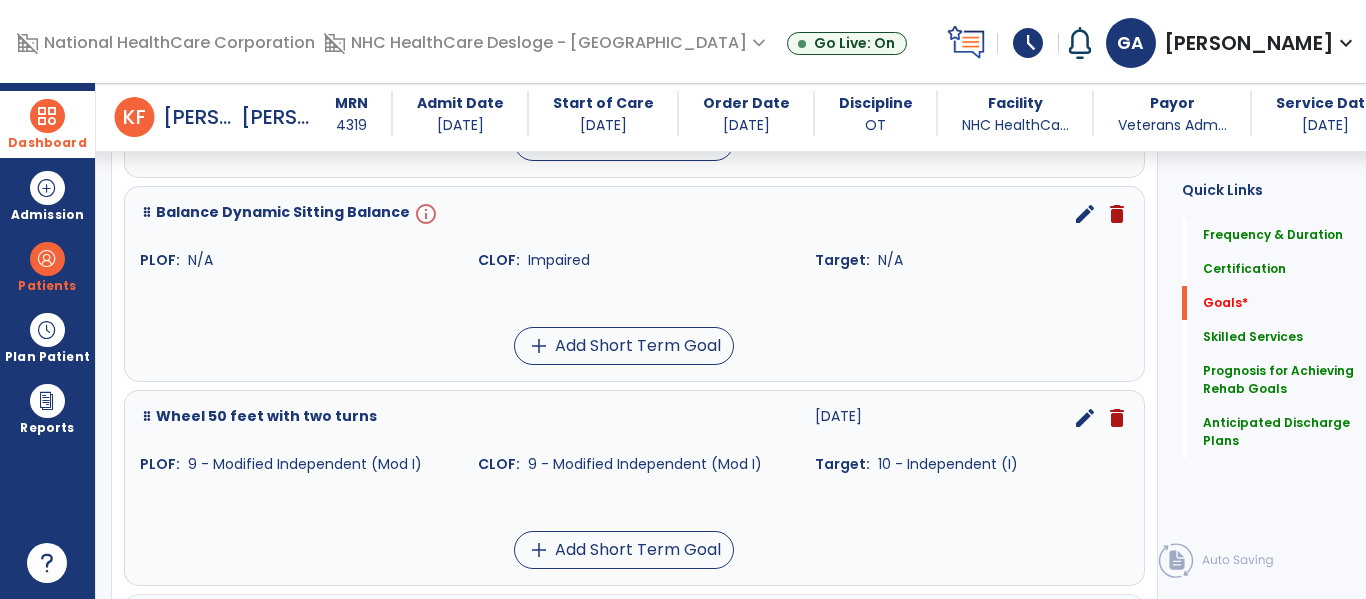 scroll, scrollTop: 703, scrollLeft: 0, axis: vertical 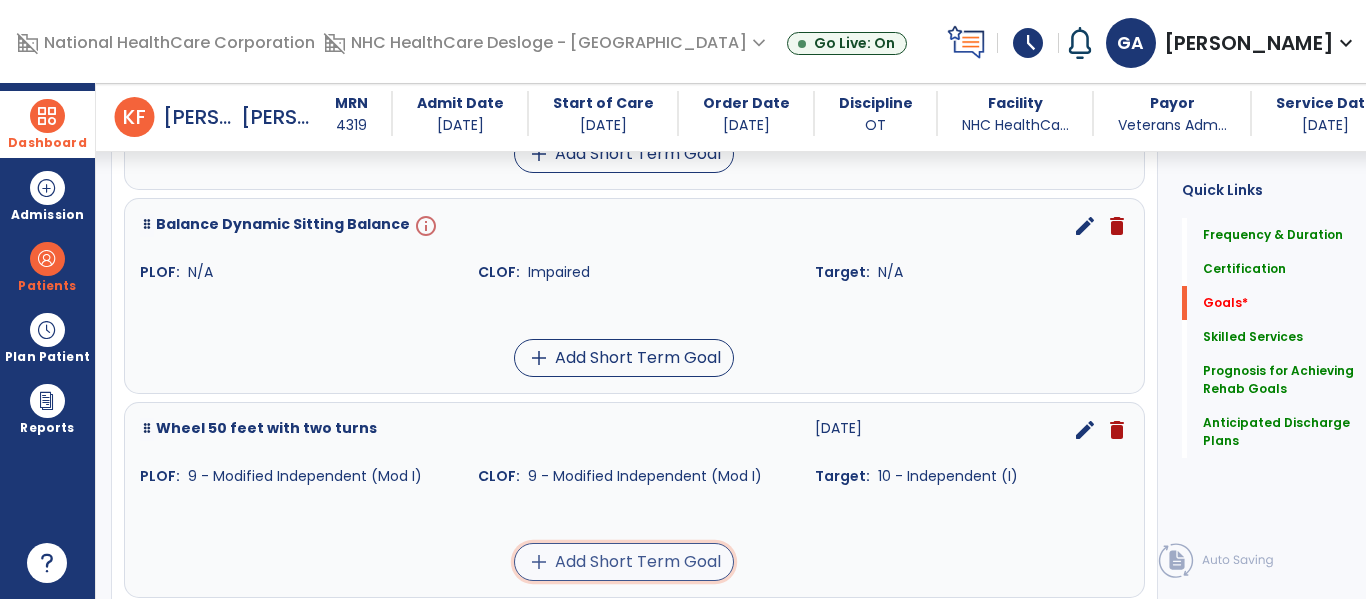 click on "add  Add Short Term Goal" at bounding box center [624, 562] 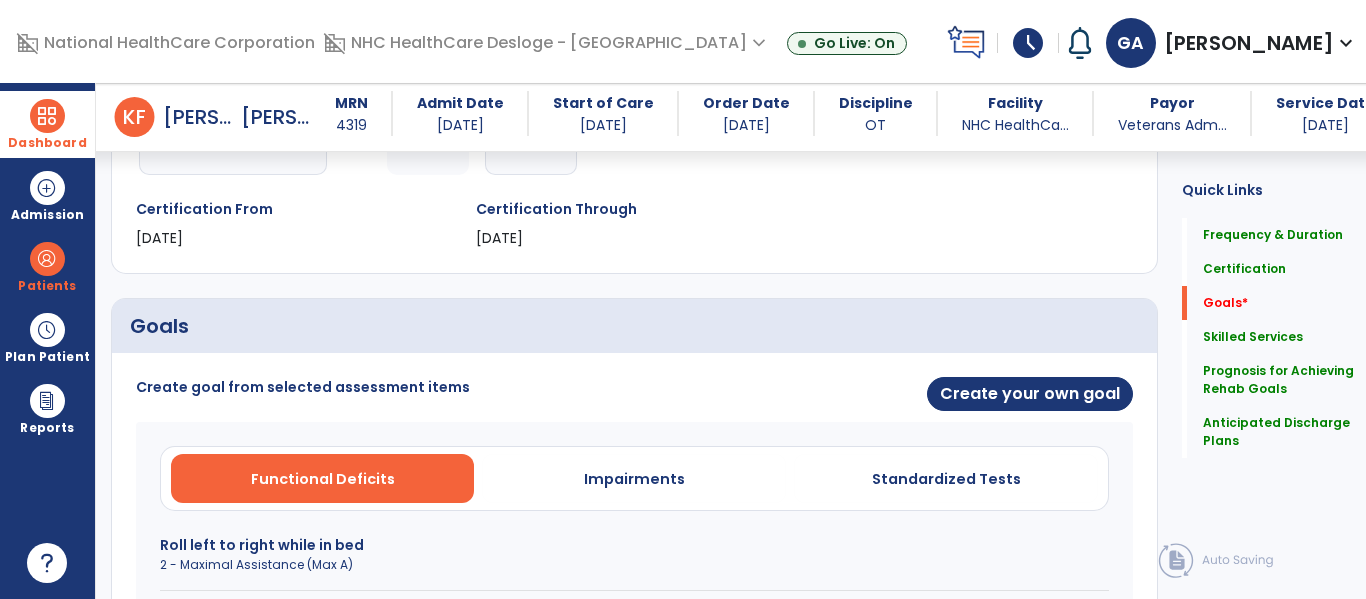 scroll, scrollTop: 317, scrollLeft: 0, axis: vertical 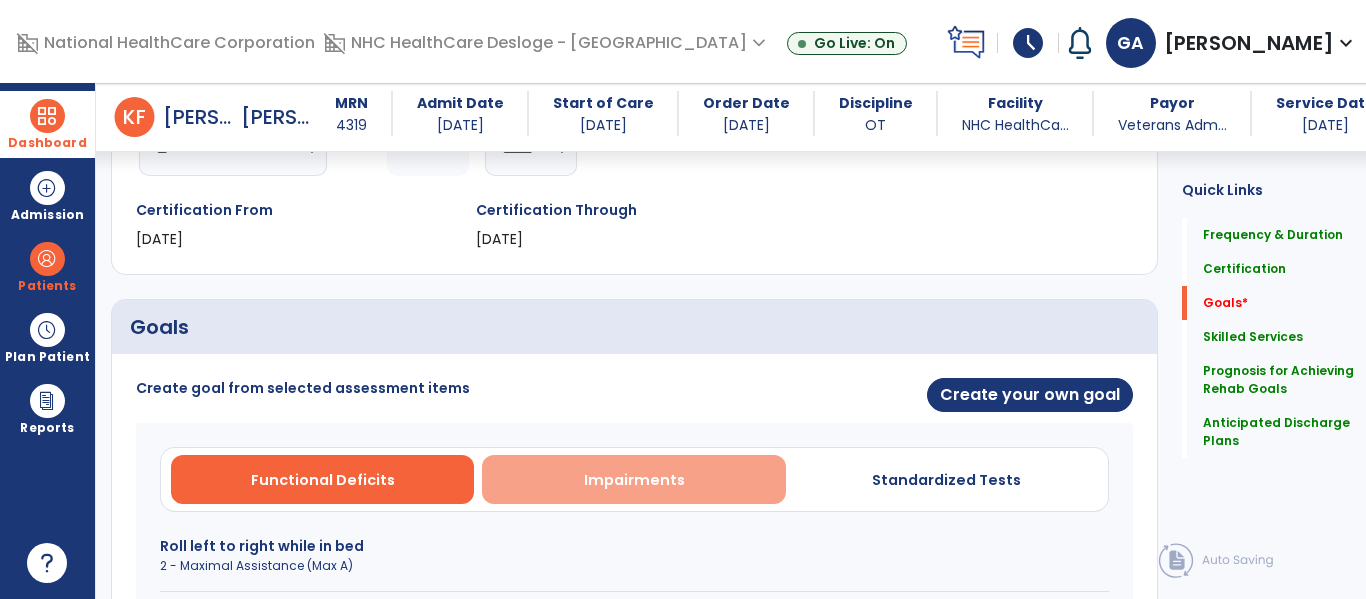 click on "Impairments" at bounding box center [634, 479] 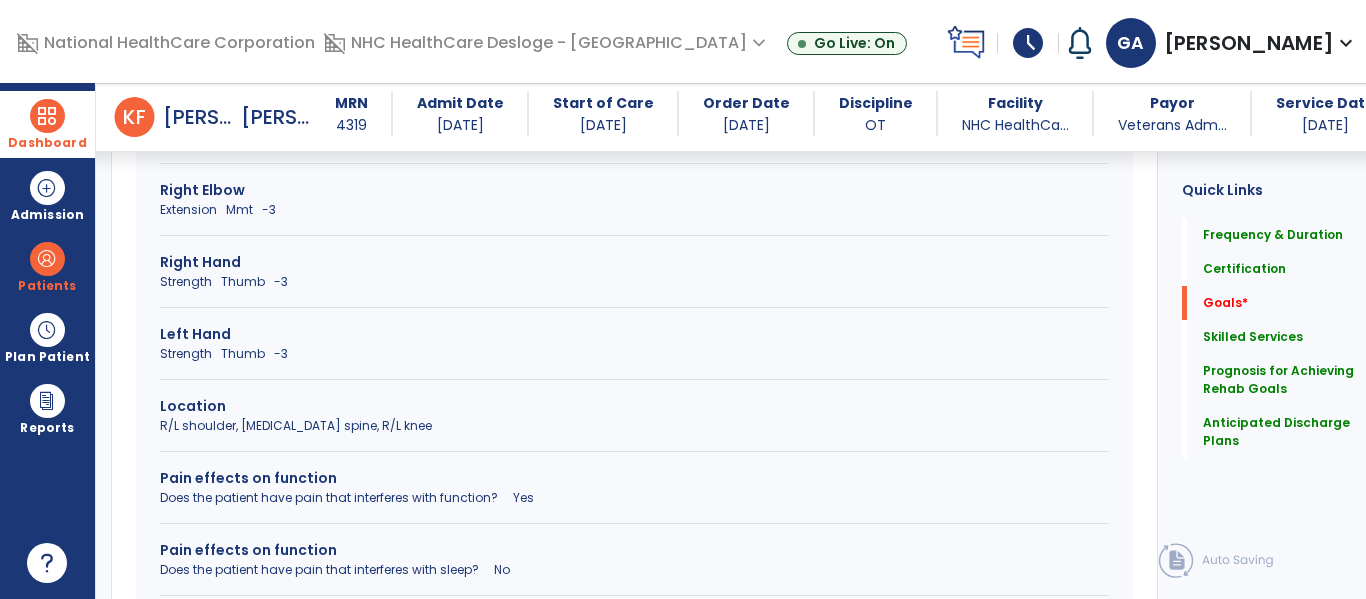 scroll, scrollTop: 1370, scrollLeft: 0, axis: vertical 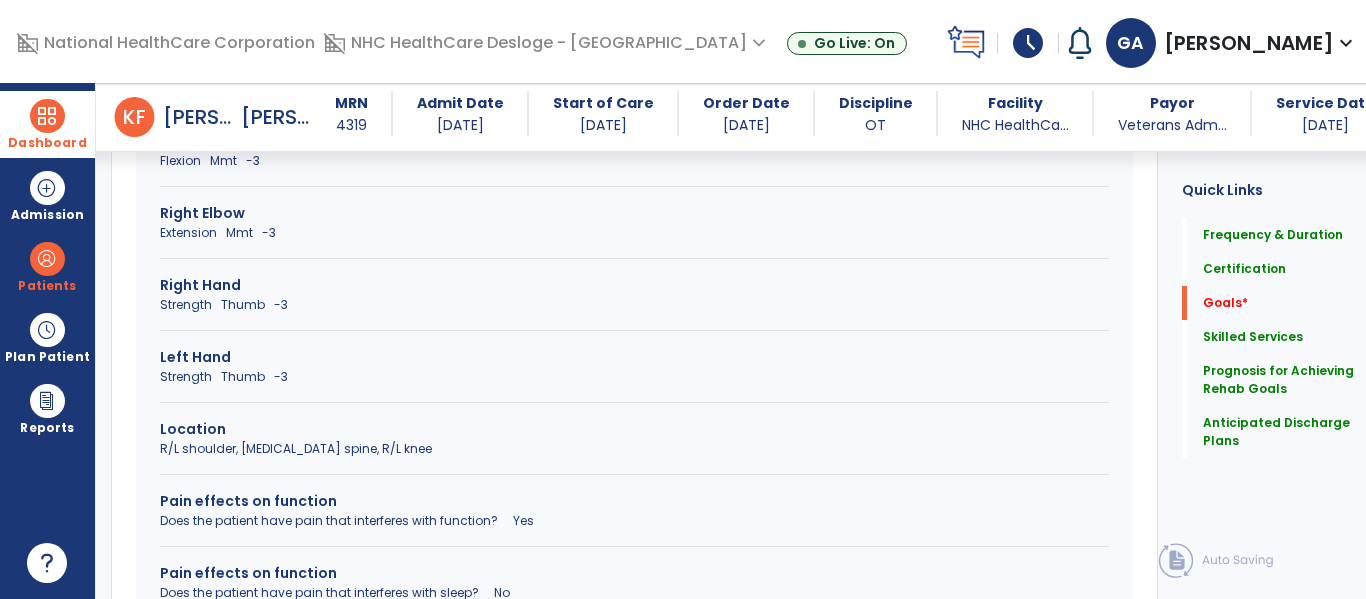 click on "Left Hand" at bounding box center (634, 357) 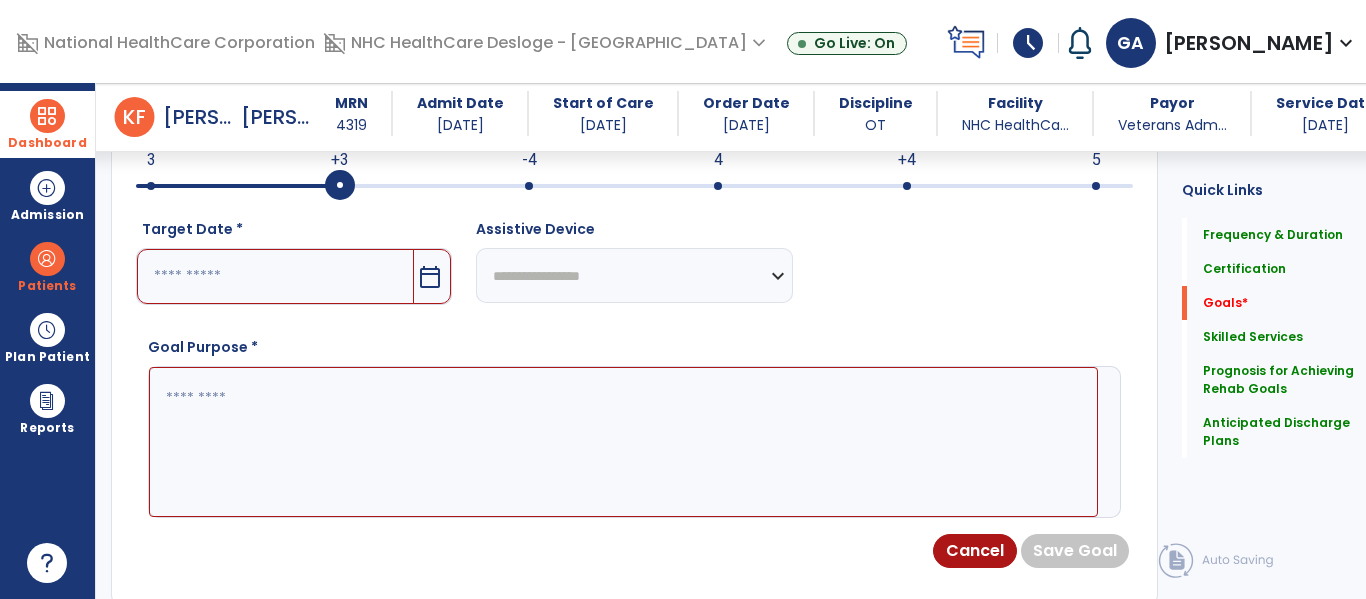 scroll, scrollTop: 619, scrollLeft: 0, axis: vertical 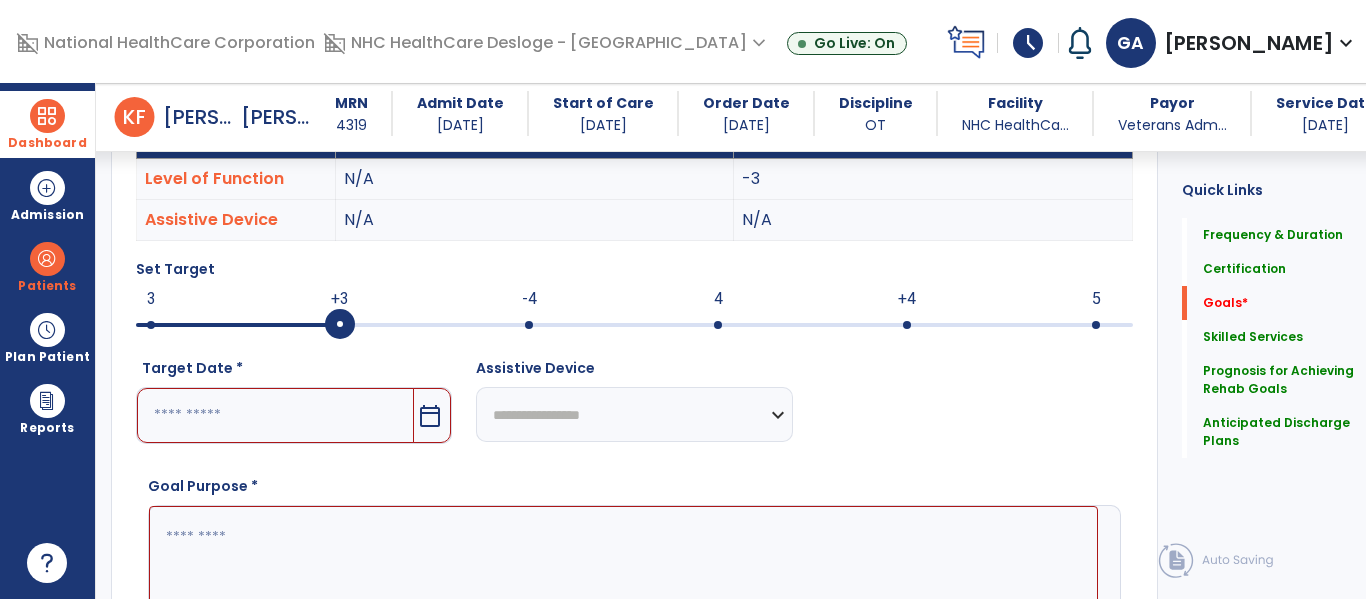 click at bounding box center [275, 415] 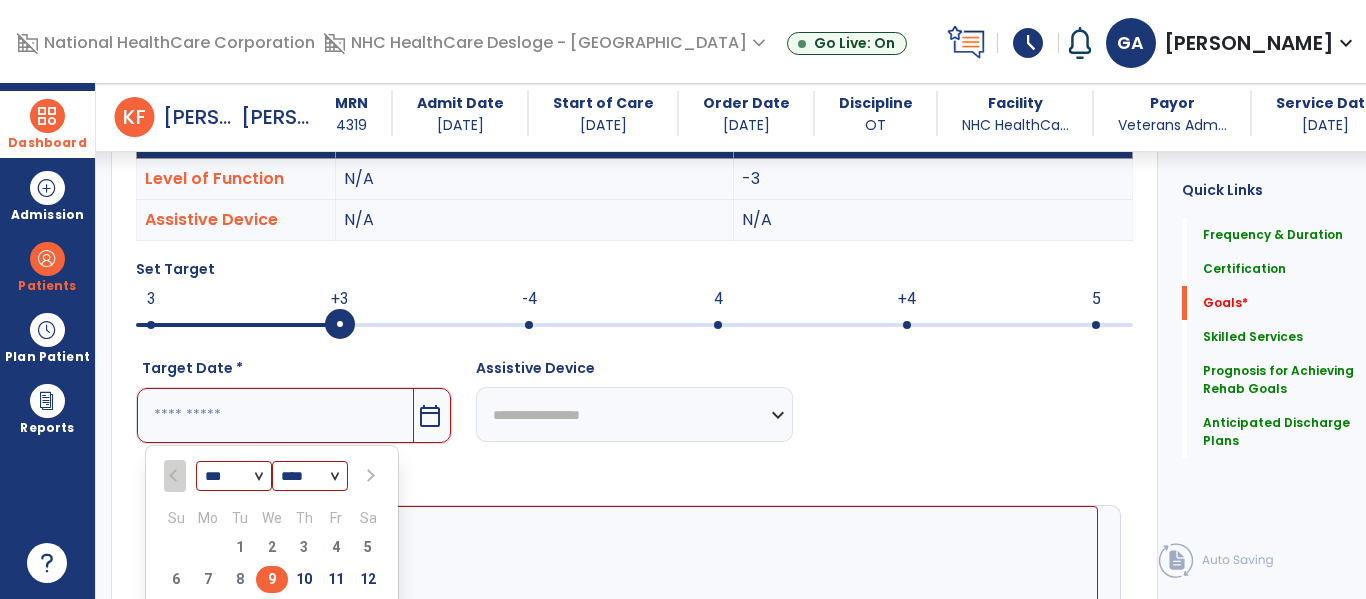 click at bounding box center (368, 476) 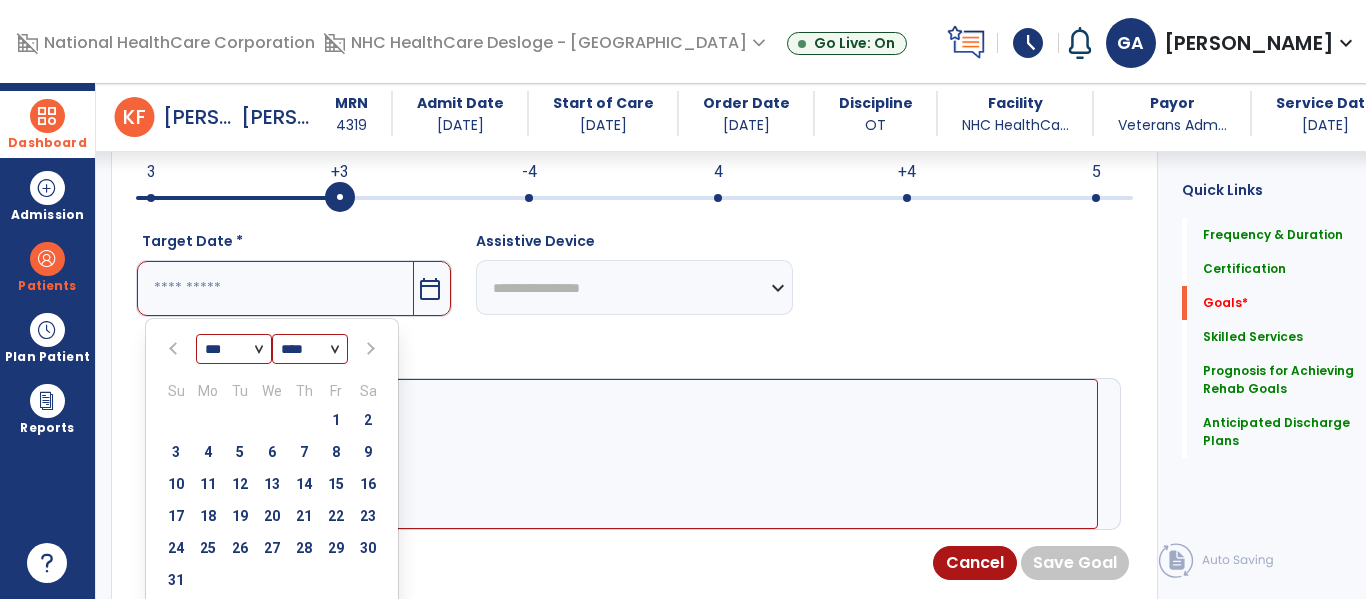 scroll, scrollTop: 763, scrollLeft: 0, axis: vertical 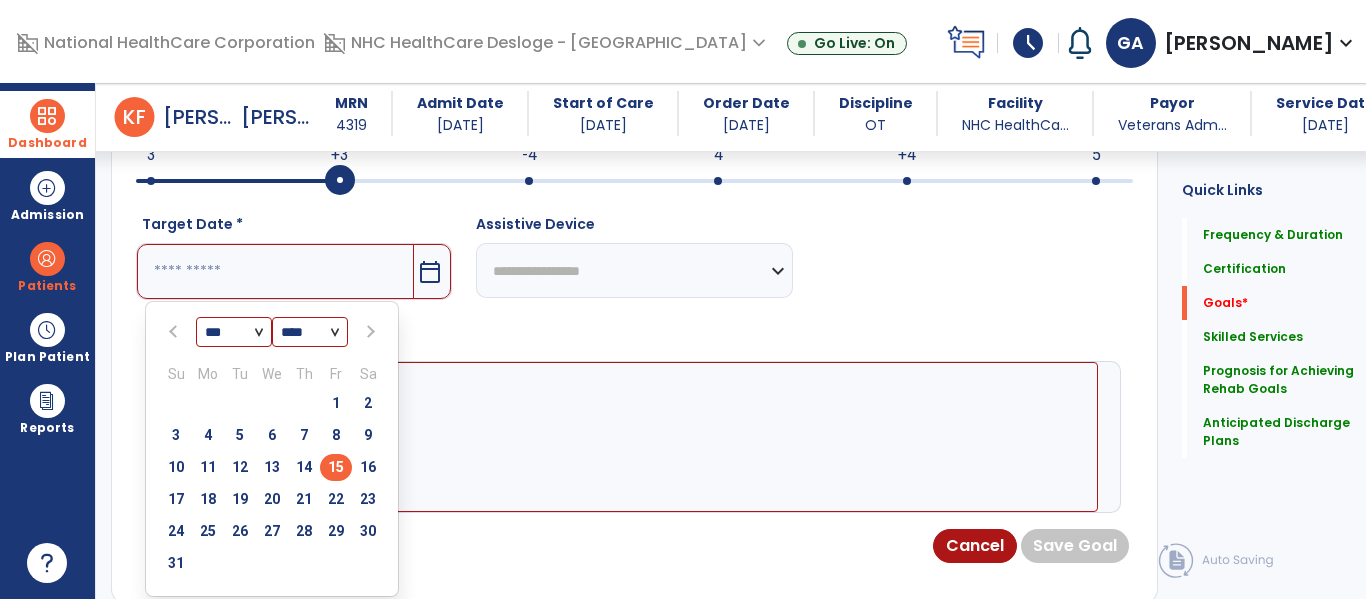 click on "15" at bounding box center (336, 467) 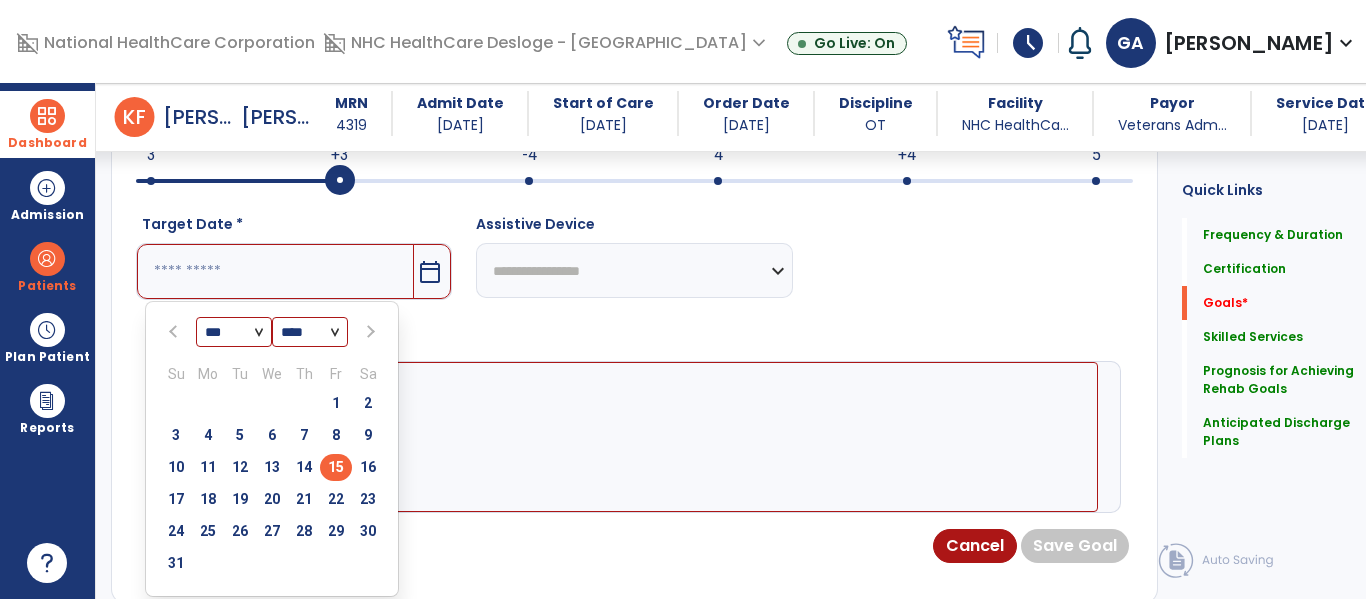type on "*********" 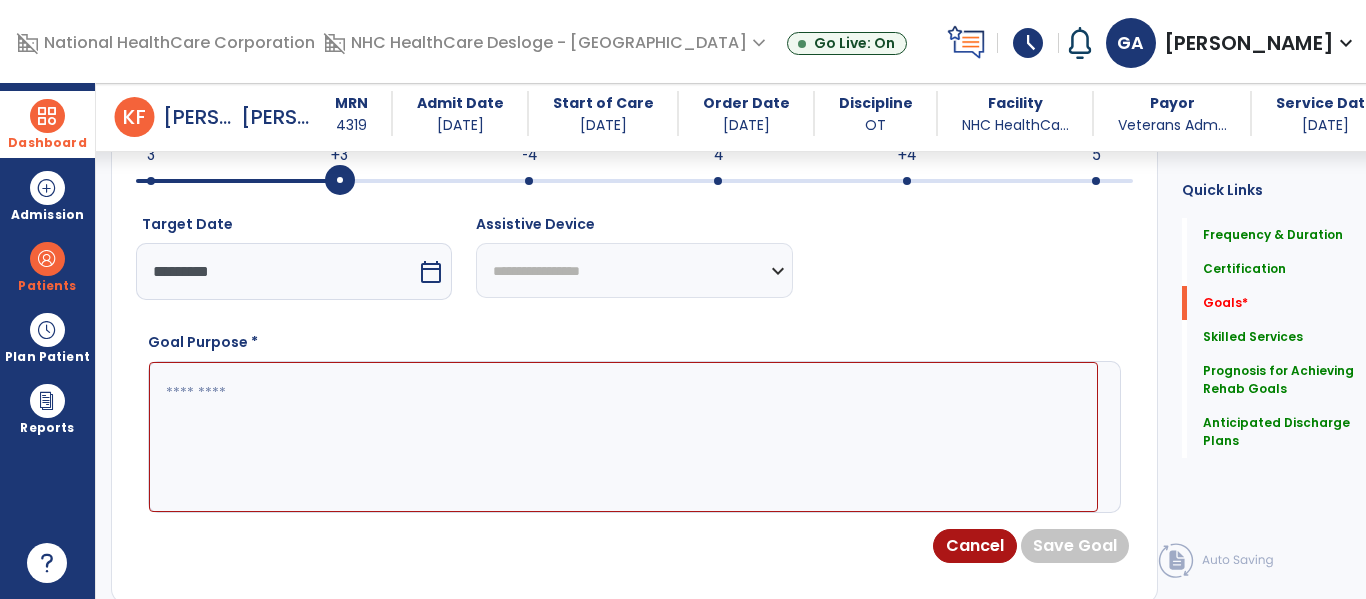click at bounding box center [623, 437] 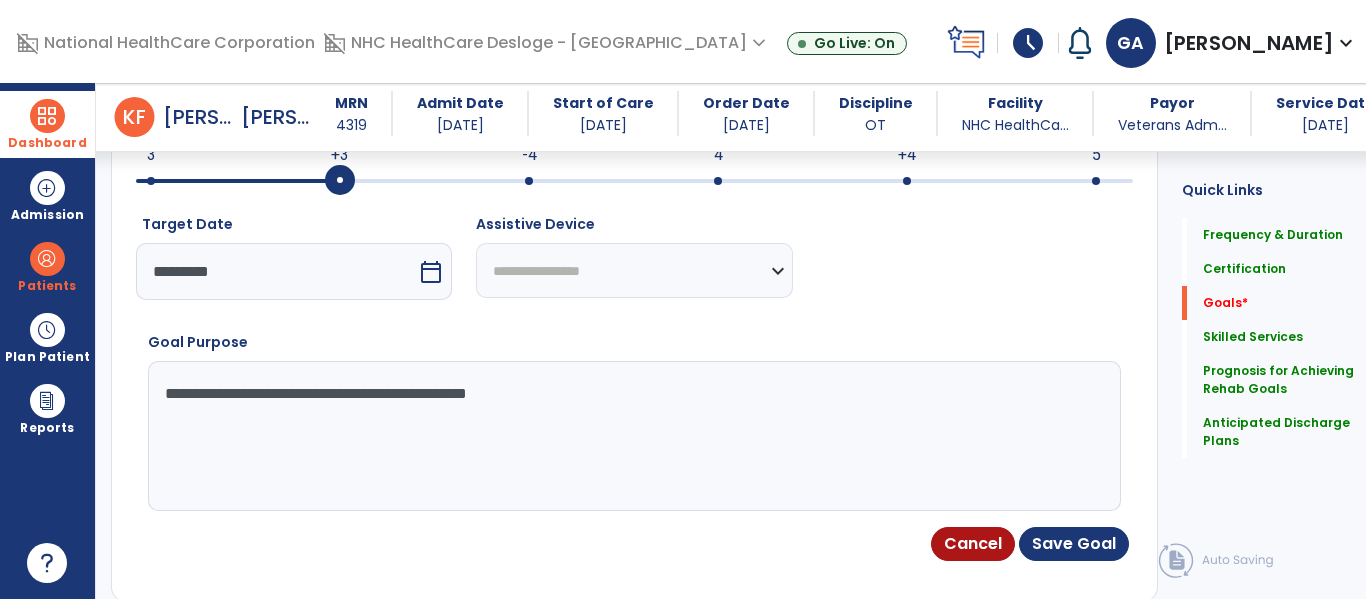 type on "**********" 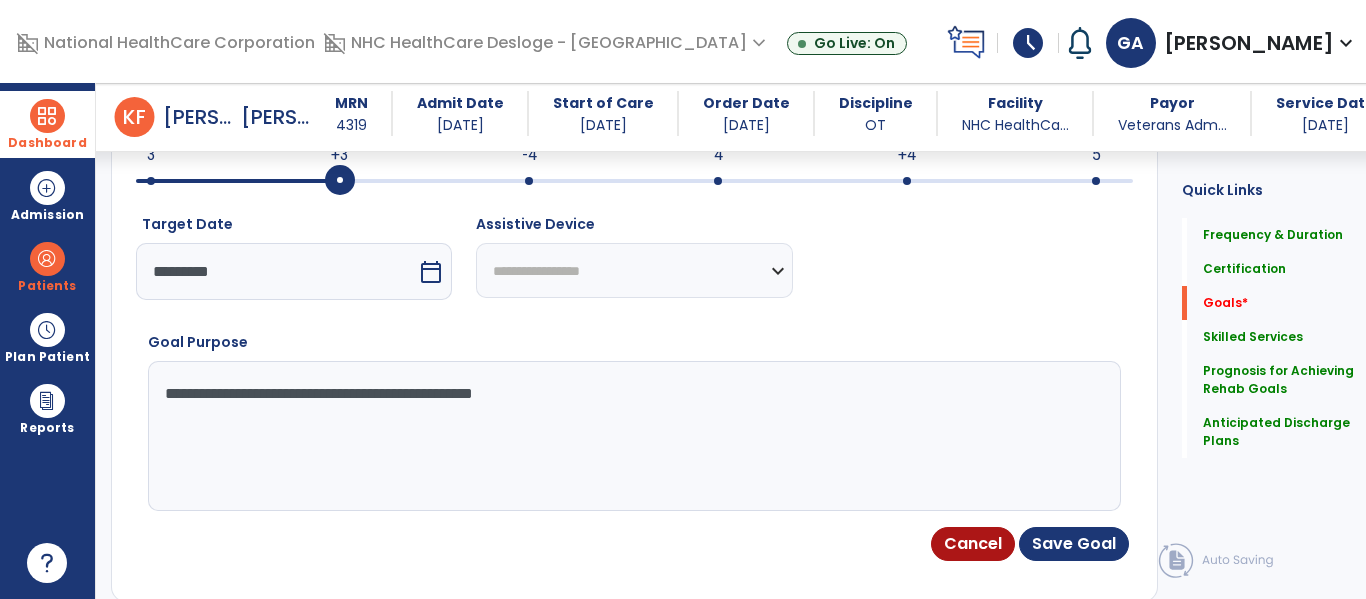 click on "**********" at bounding box center [623, 436] 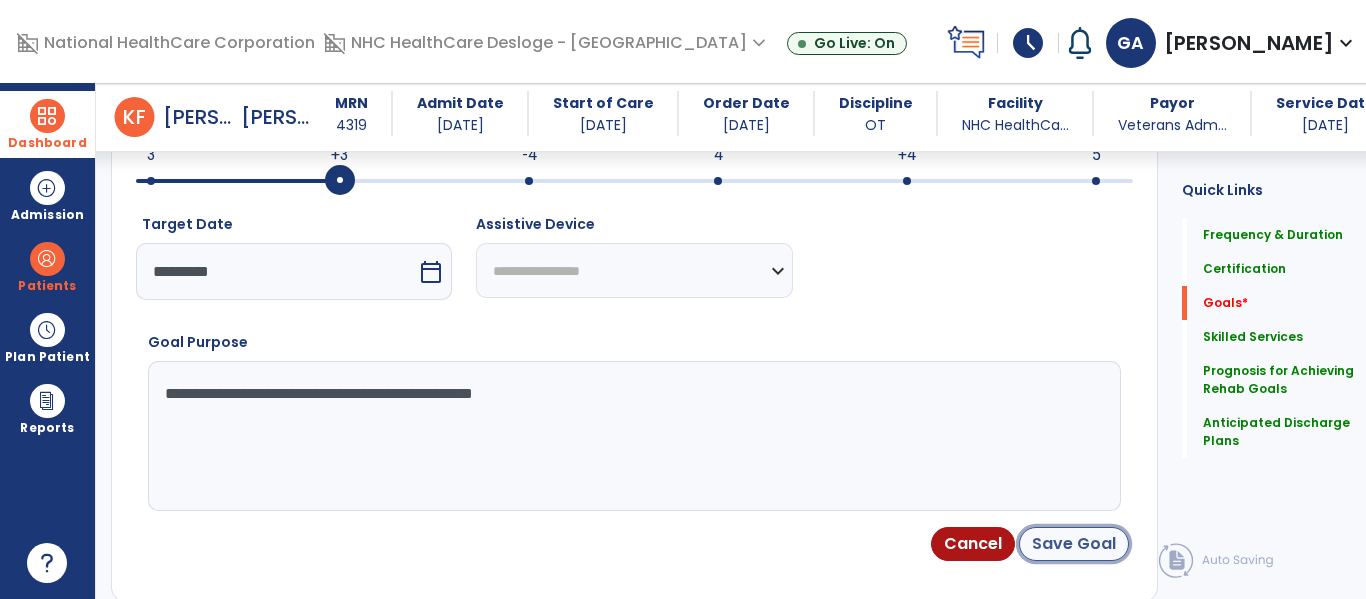 click on "Save Goal" at bounding box center (1074, 544) 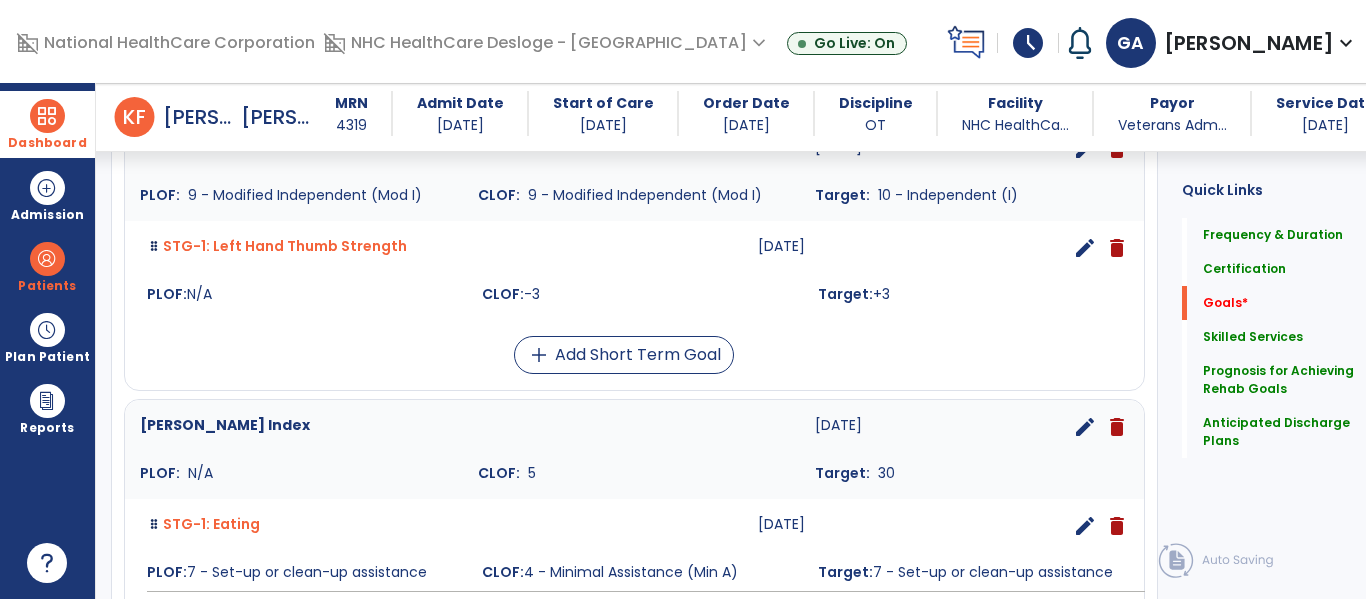 scroll, scrollTop: 992, scrollLeft: 0, axis: vertical 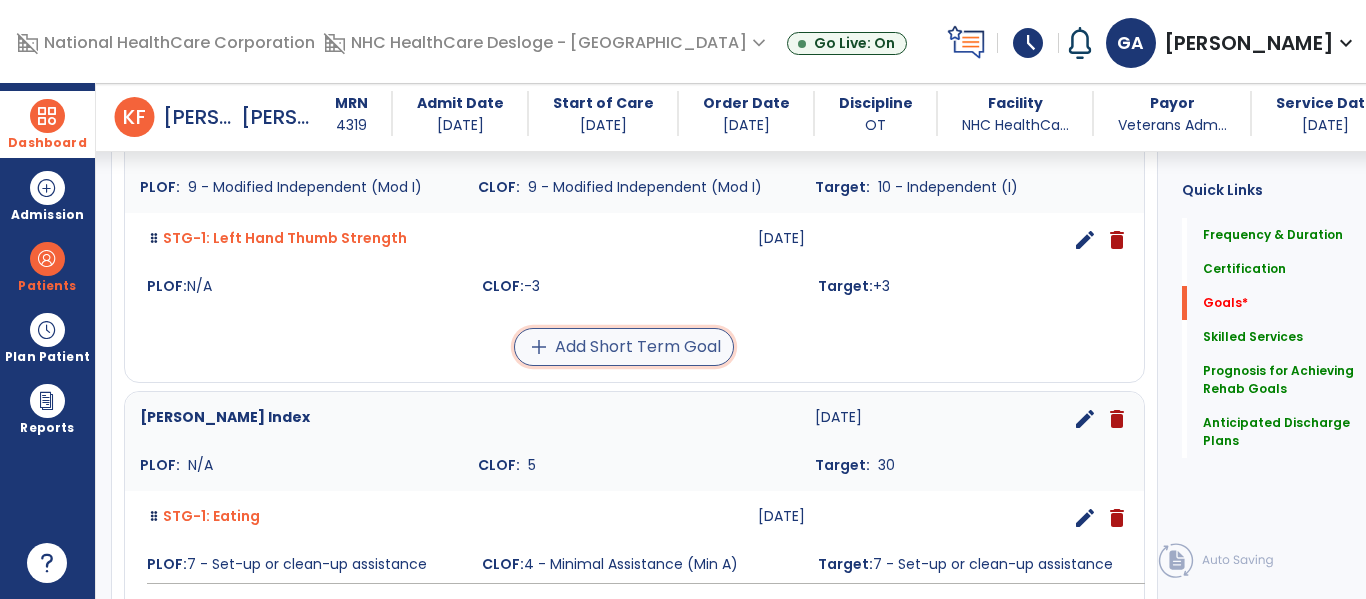 click on "add  Add Short Term Goal" at bounding box center [624, 347] 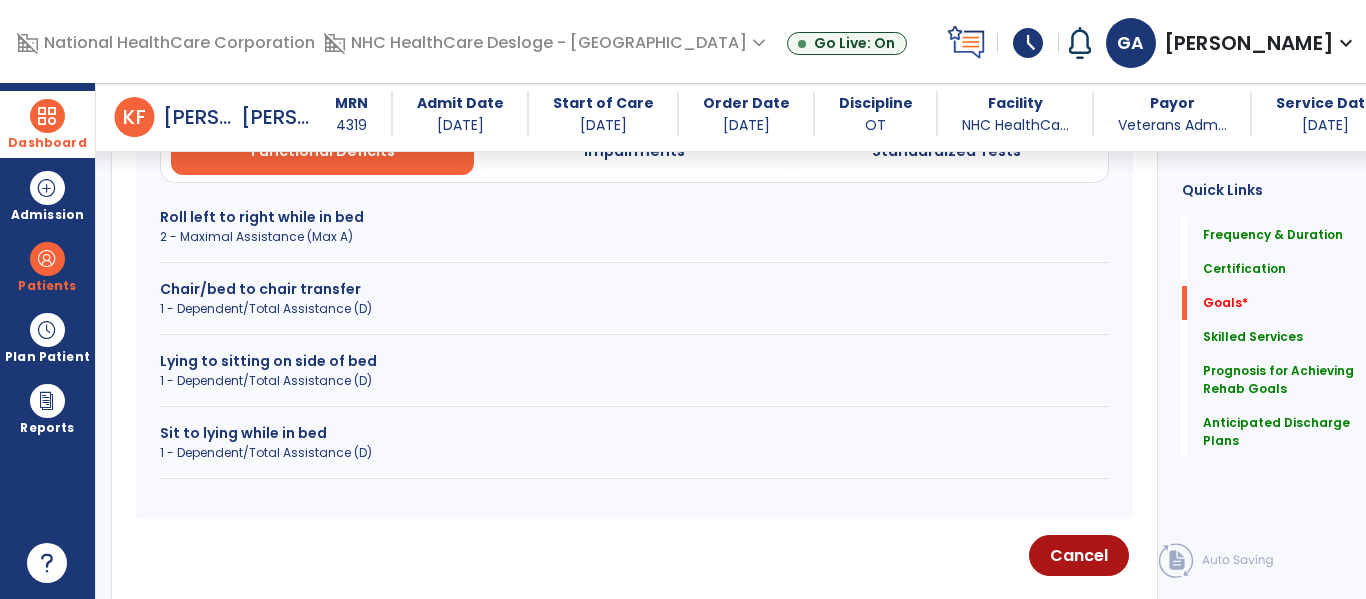 scroll, scrollTop: 593, scrollLeft: 0, axis: vertical 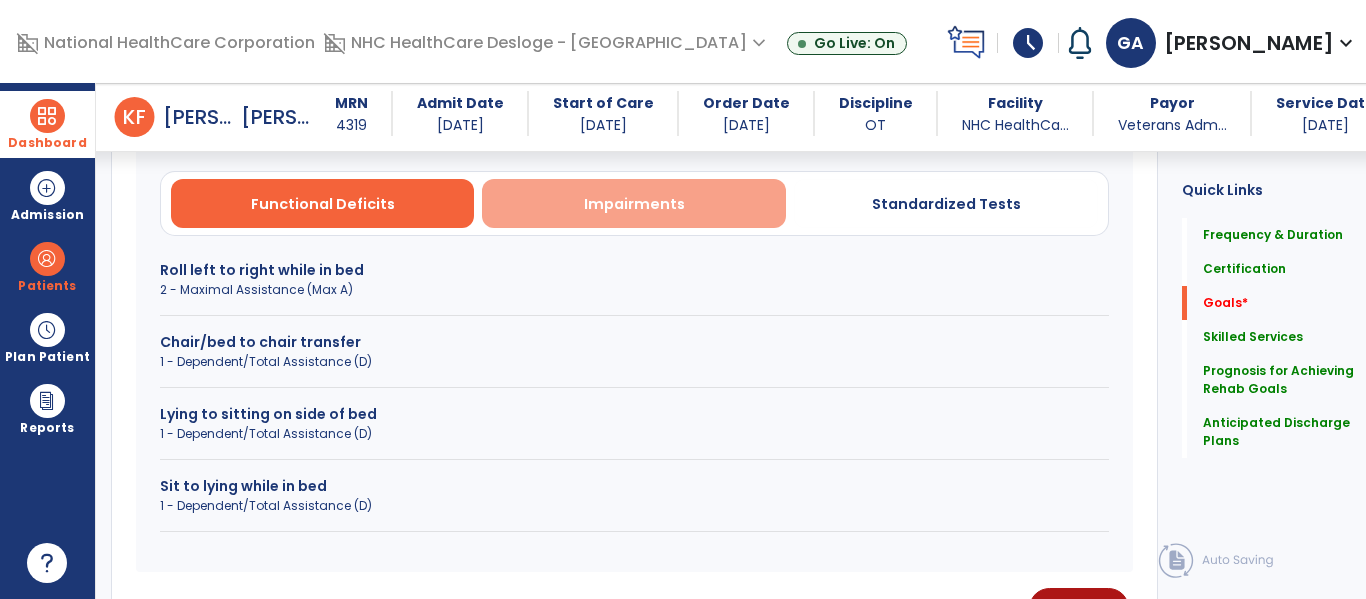 click on "Impairments" at bounding box center [634, 204] 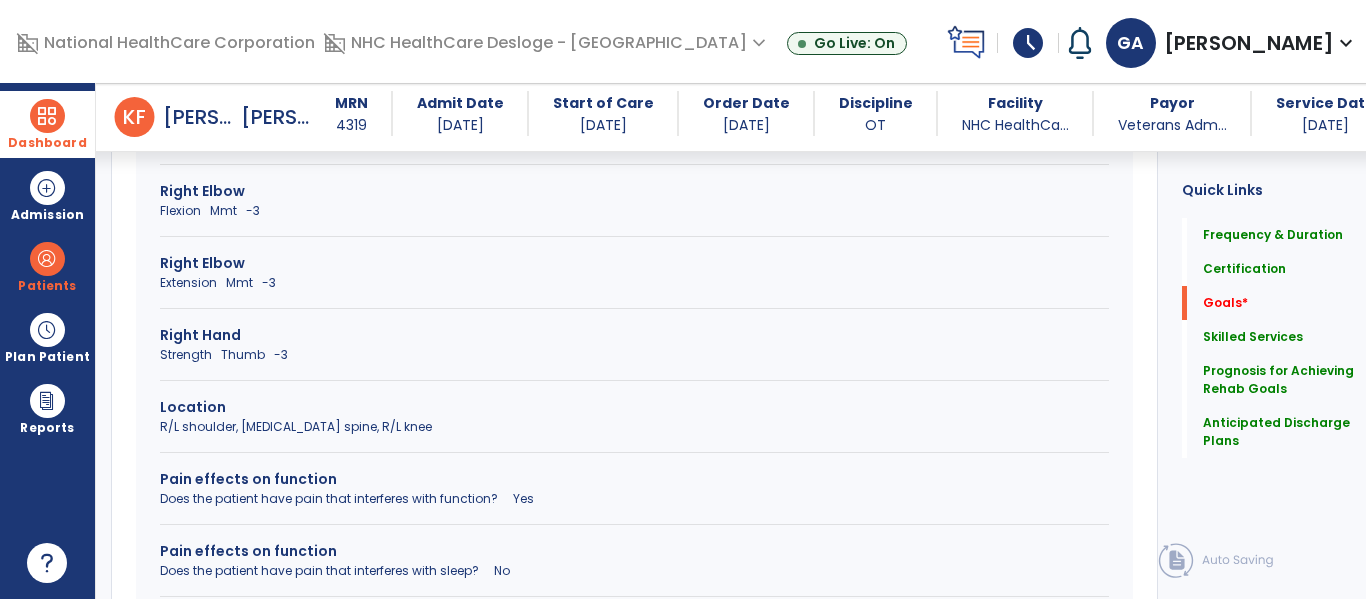 scroll, scrollTop: 1335, scrollLeft: 0, axis: vertical 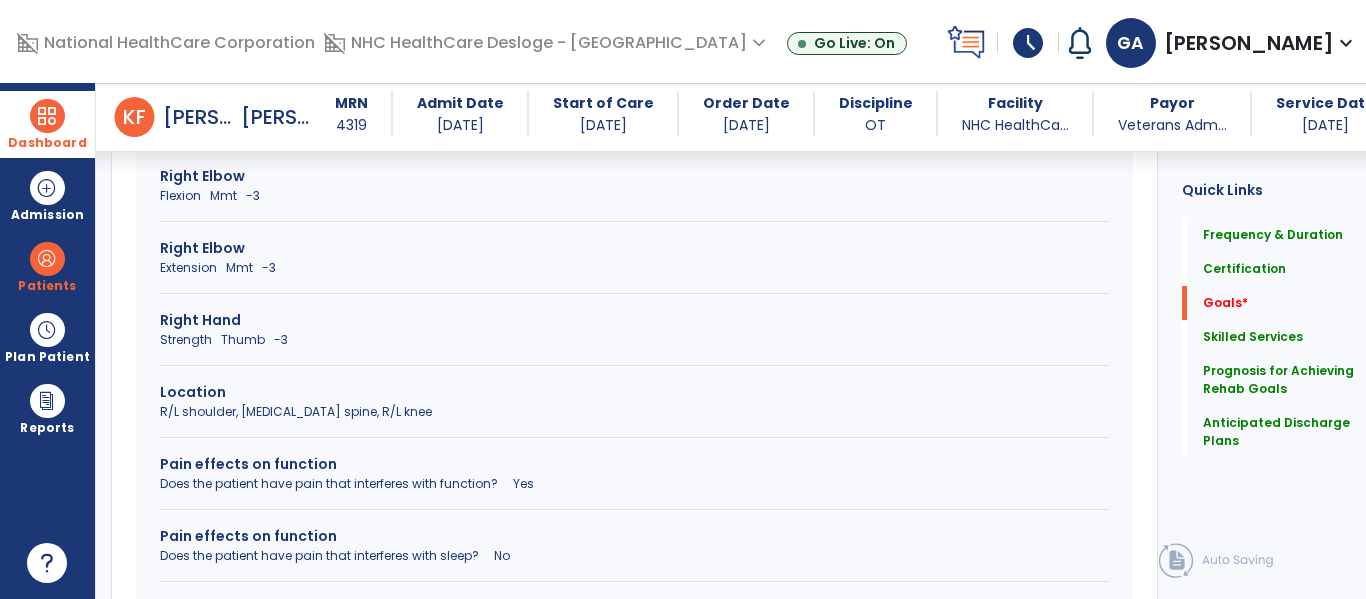 click on "Strength   Thumb   -3" at bounding box center (634, 340) 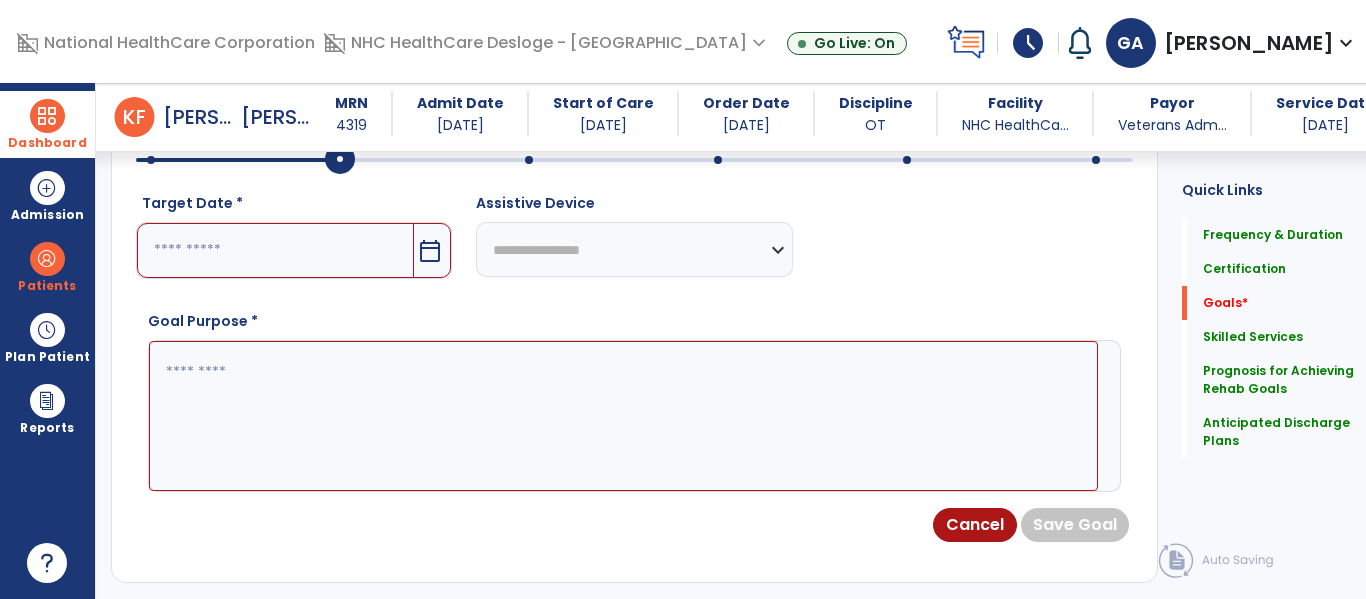 scroll, scrollTop: 697, scrollLeft: 0, axis: vertical 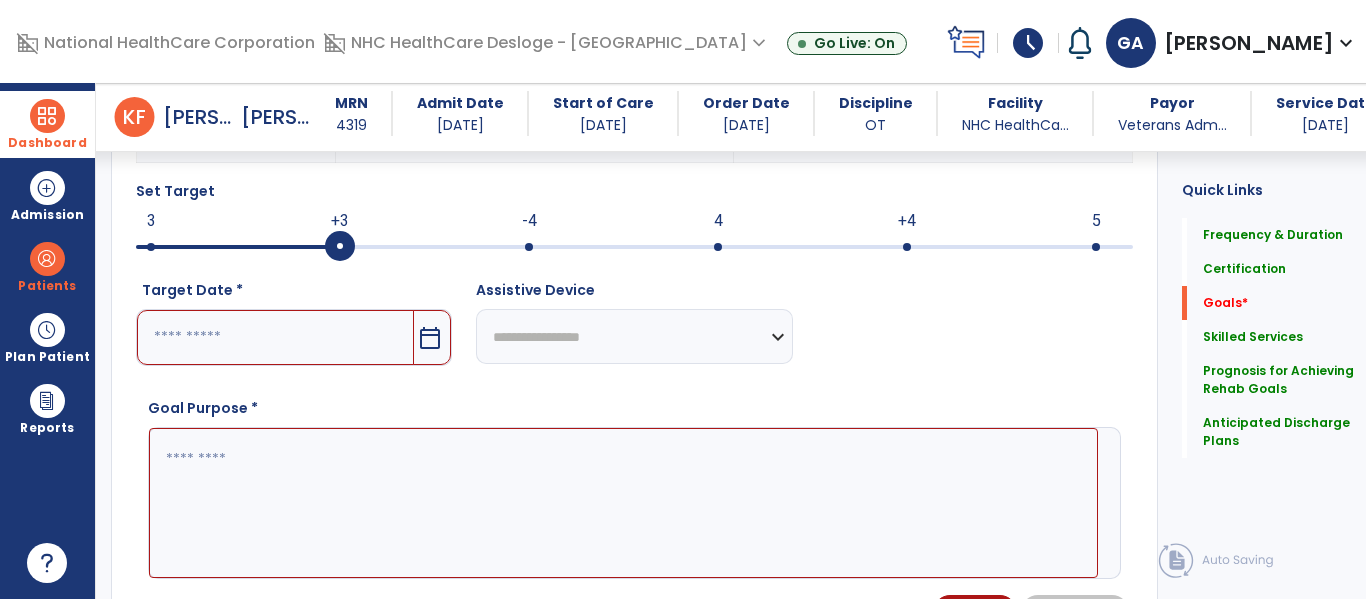 click on "calendar_today" at bounding box center [432, 337] 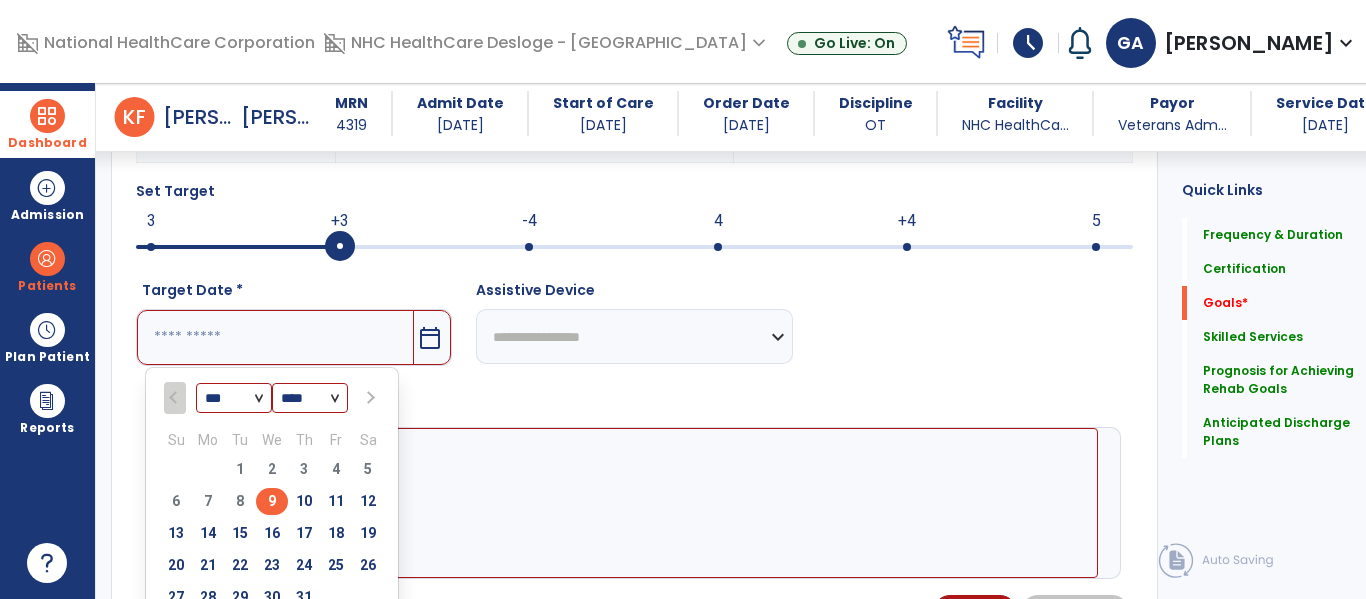 click at bounding box center (369, 398) 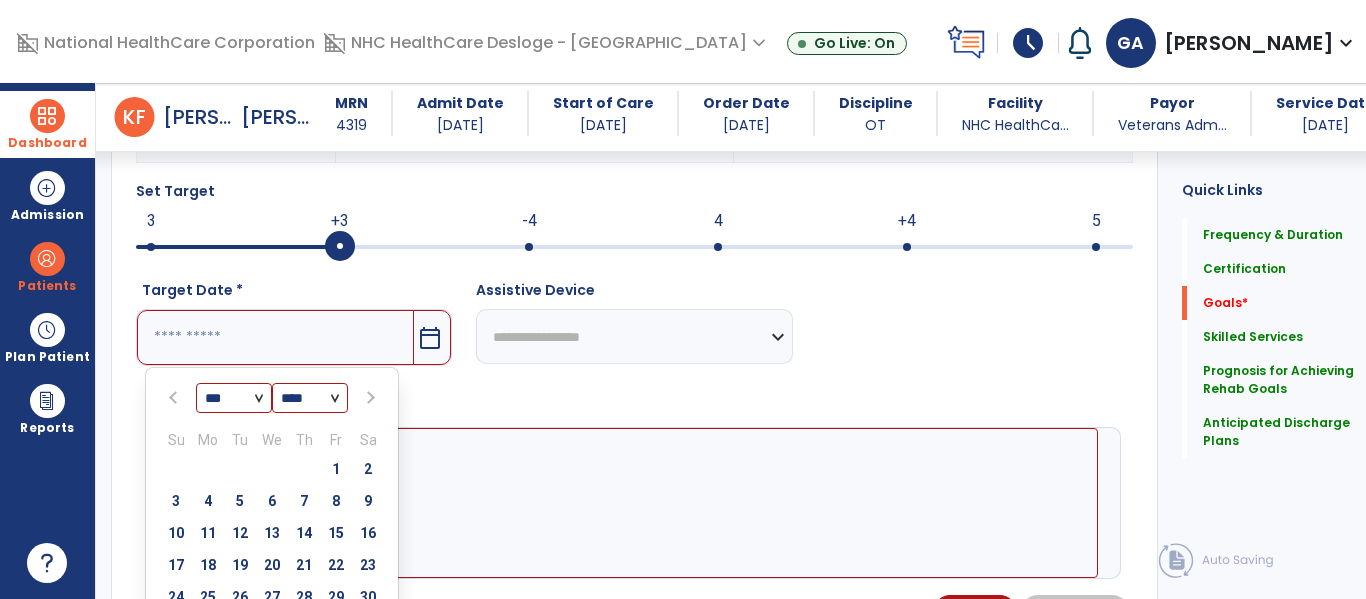 select on "*" 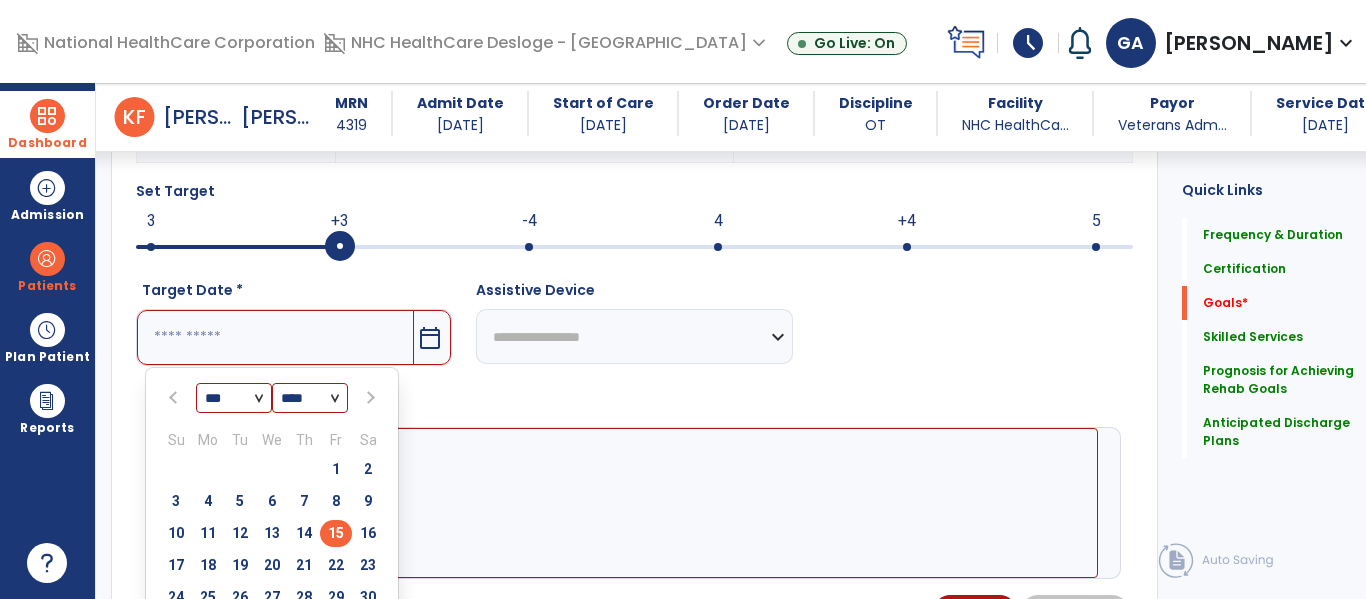 click on "15" at bounding box center (336, 533) 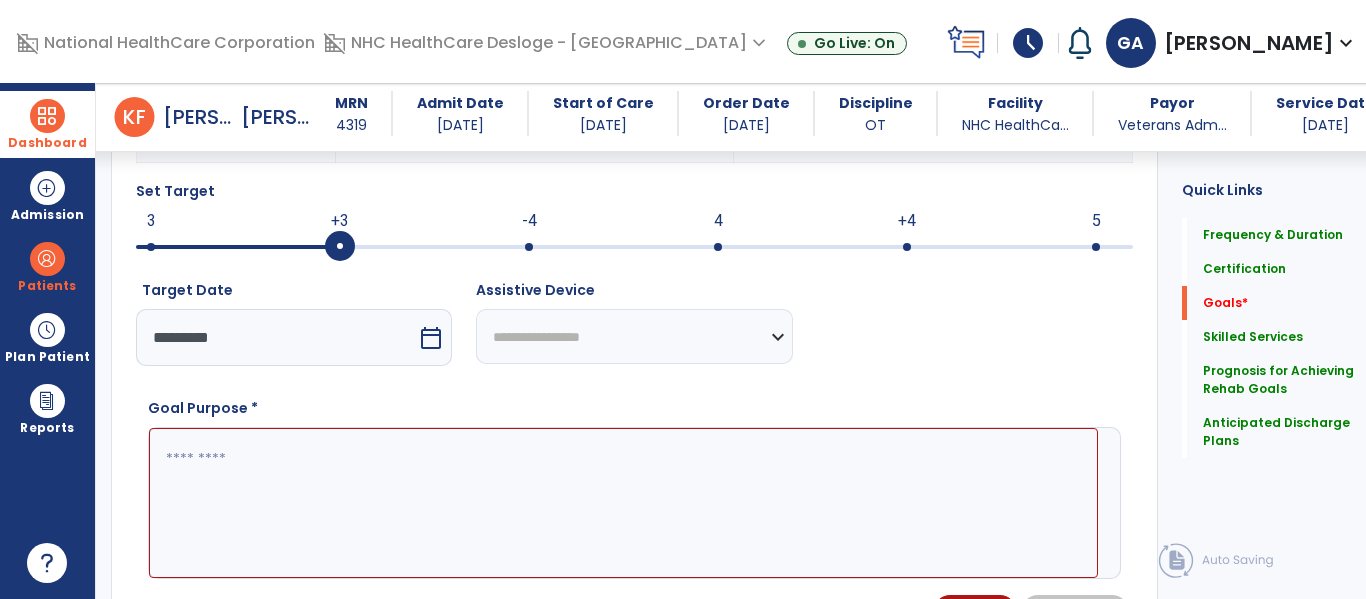 click at bounding box center (623, 503) 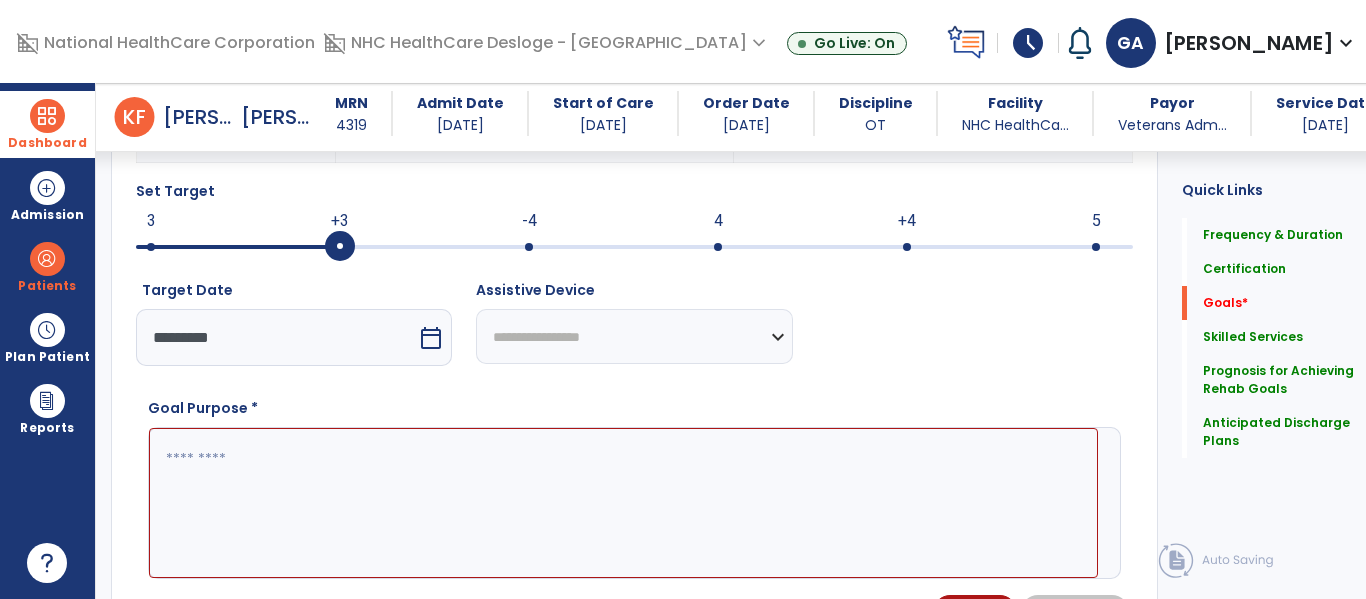 paste on "**********" 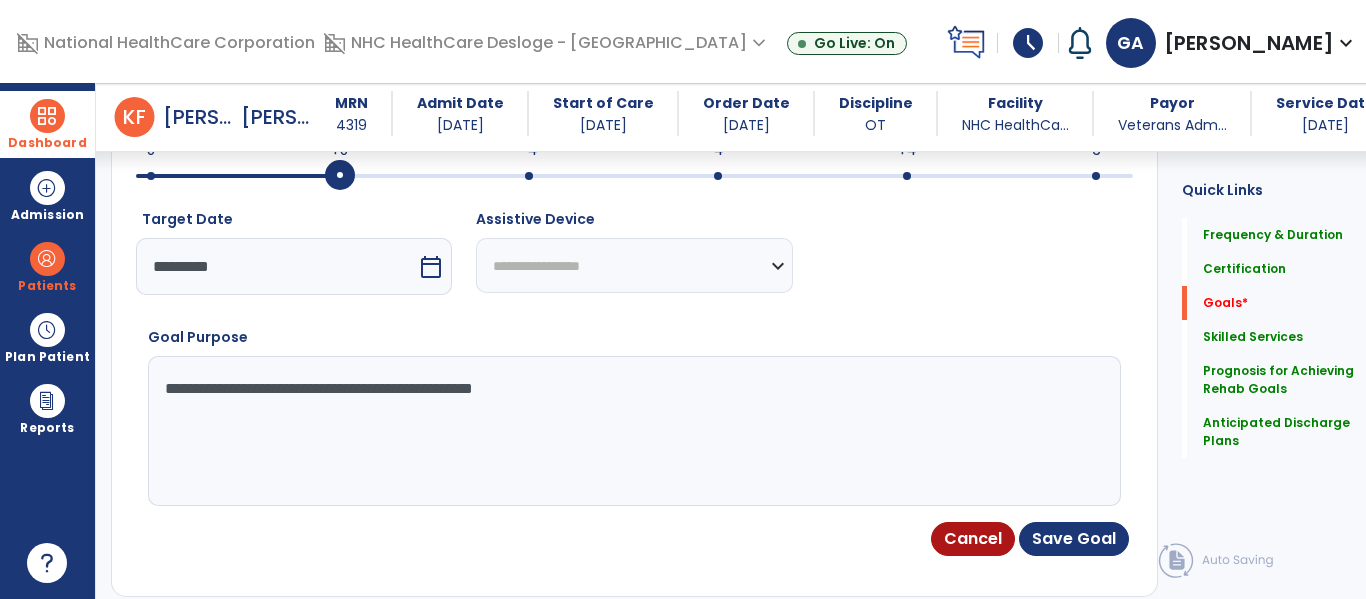 scroll, scrollTop: 798, scrollLeft: 0, axis: vertical 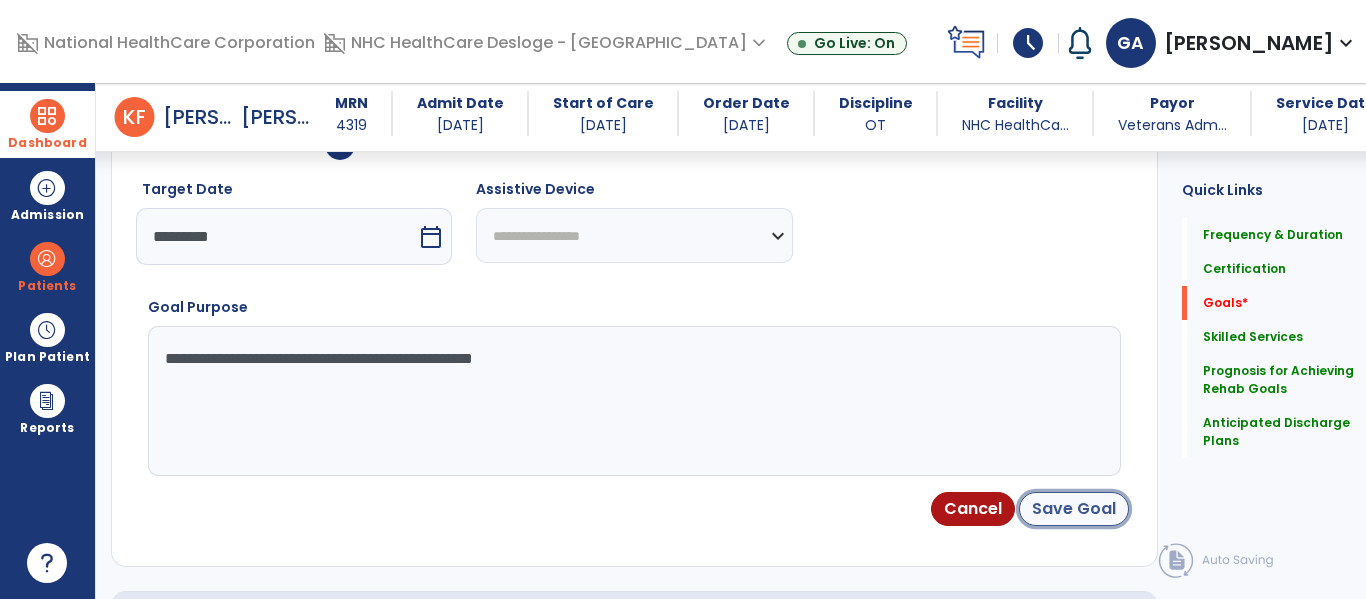 click on "Save Goal" at bounding box center [1074, 509] 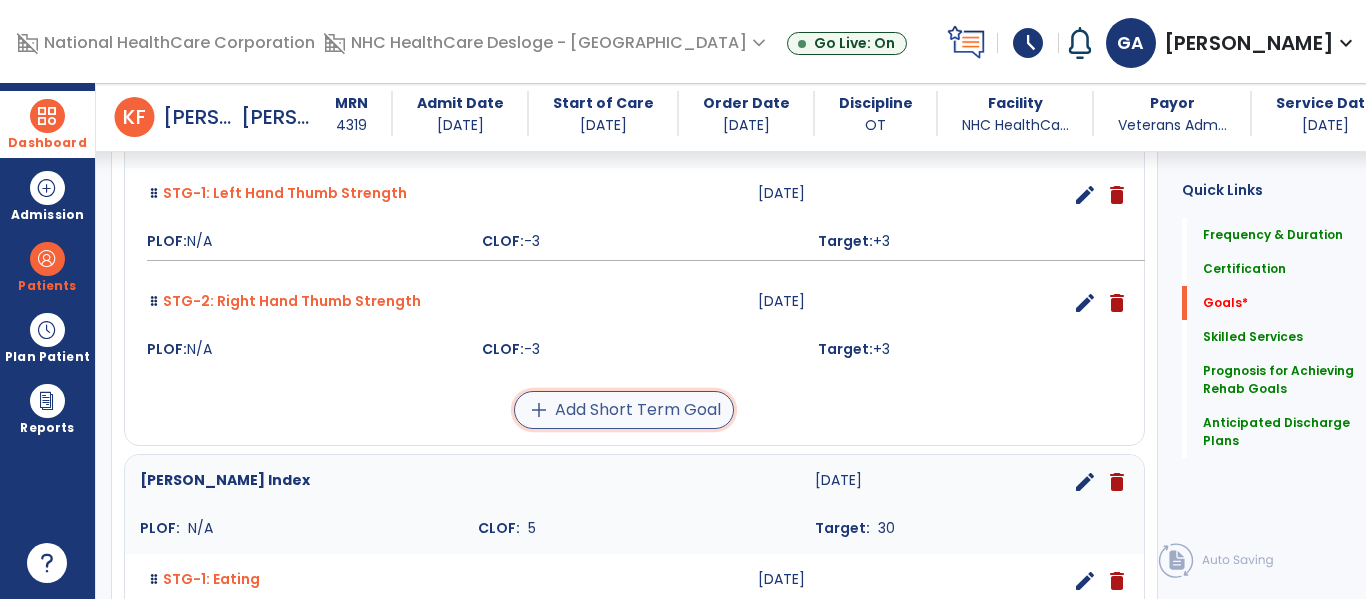 click on "add  Add Short Term Goal" at bounding box center [624, 410] 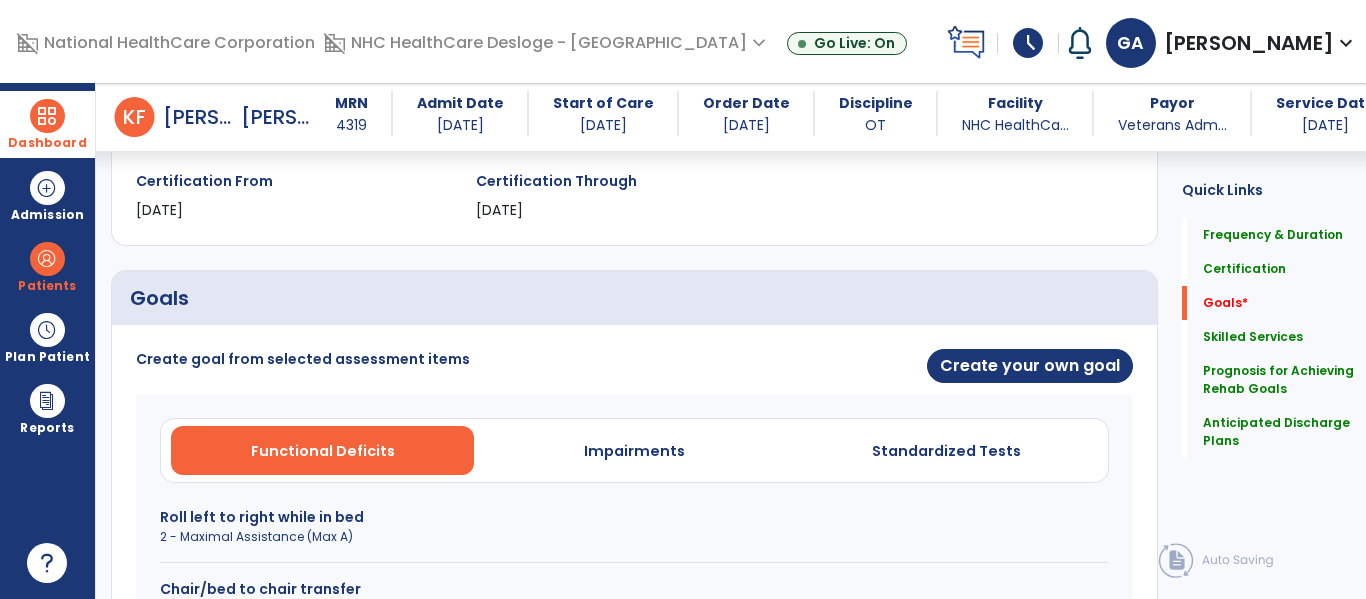 scroll, scrollTop: 341, scrollLeft: 0, axis: vertical 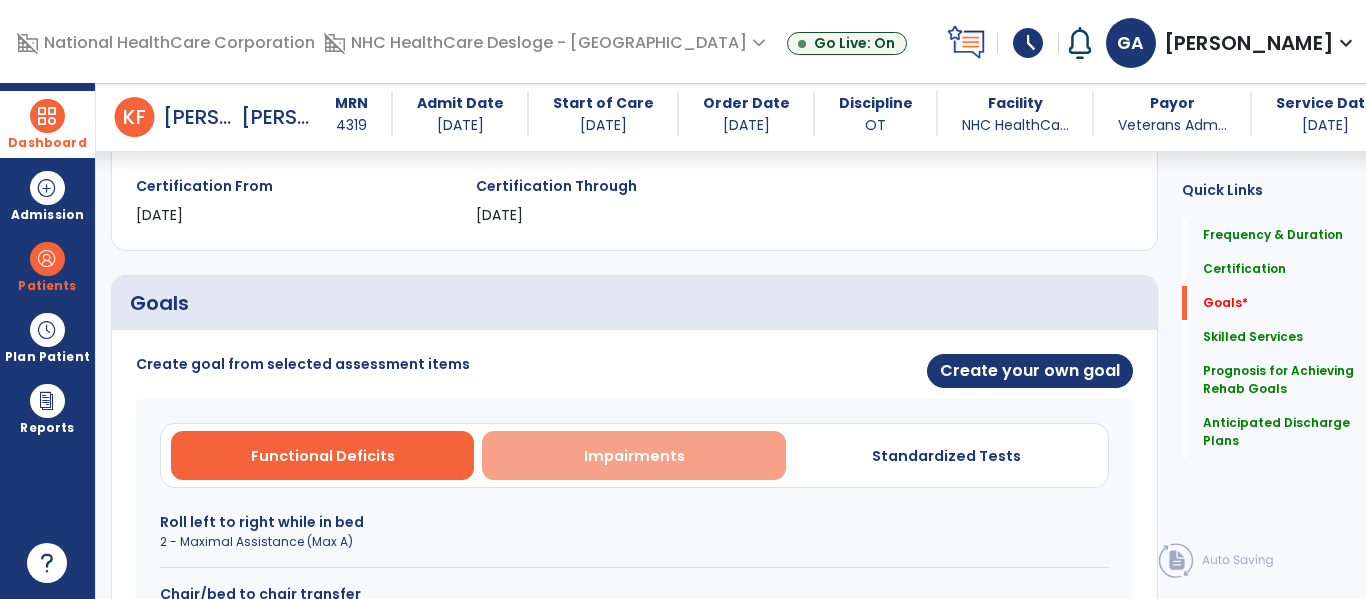 click on "Impairments" at bounding box center (634, 456) 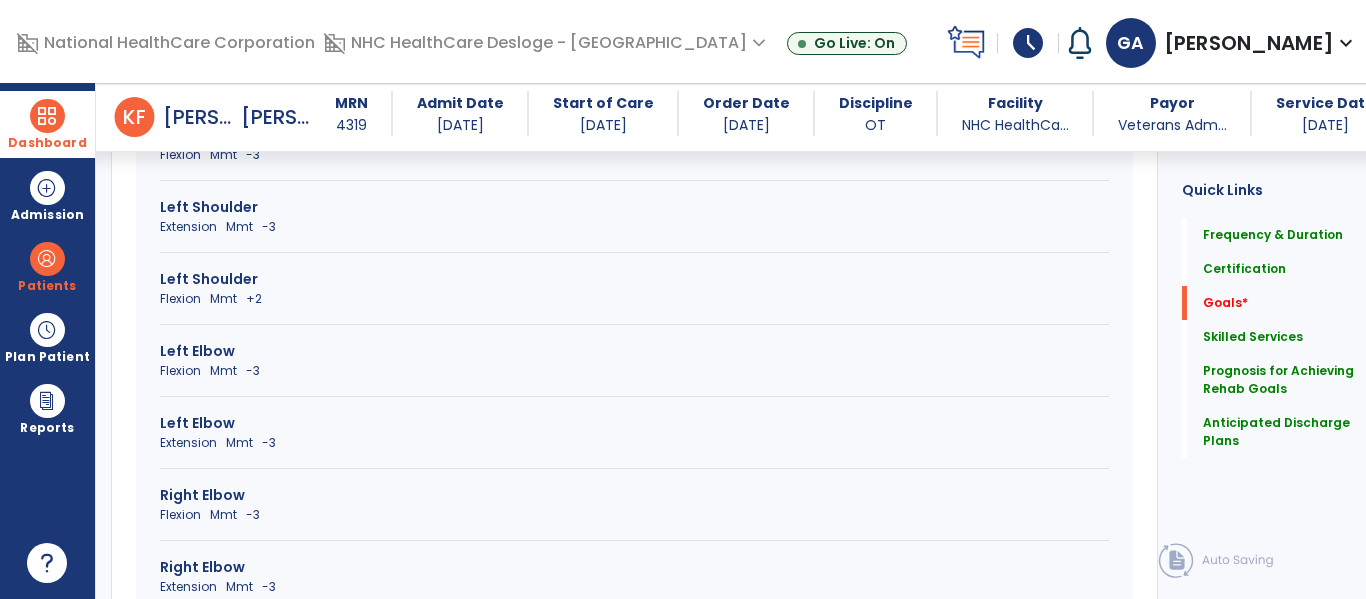 scroll, scrollTop: 1029, scrollLeft: 0, axis: vertical 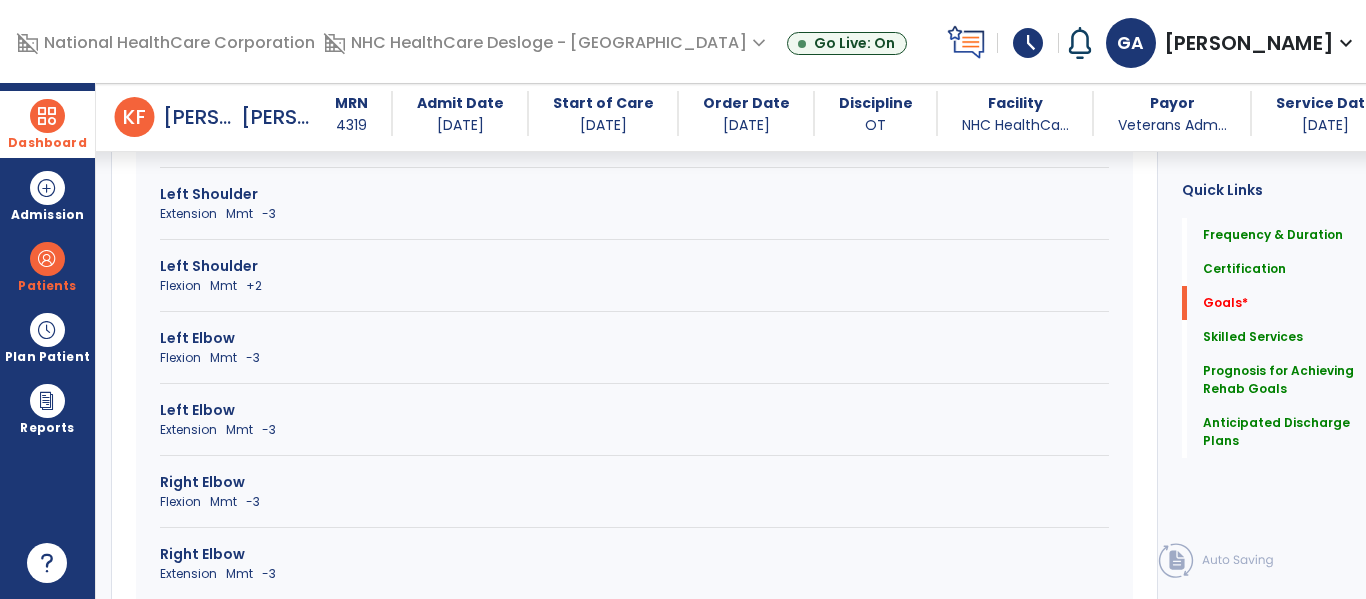 click on "Extension   Mmt   -3" at bounding box center [634, 430] 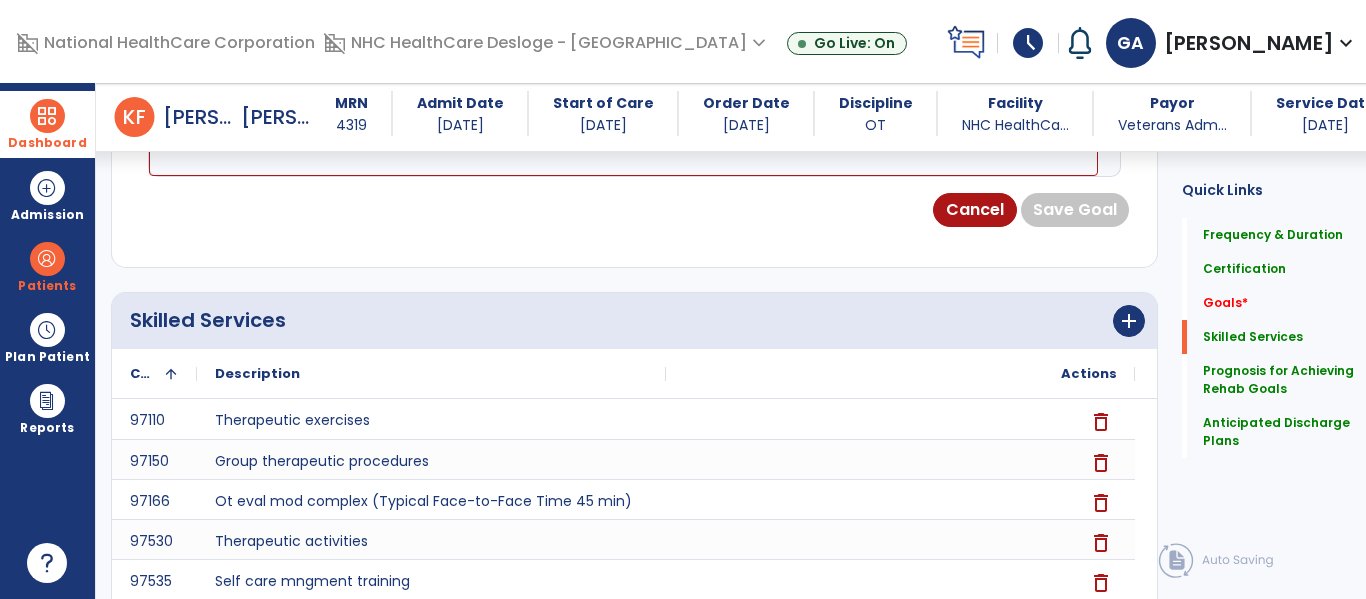 scroll, scrollTop: 524, scrollLeft: 0, axis: vertical 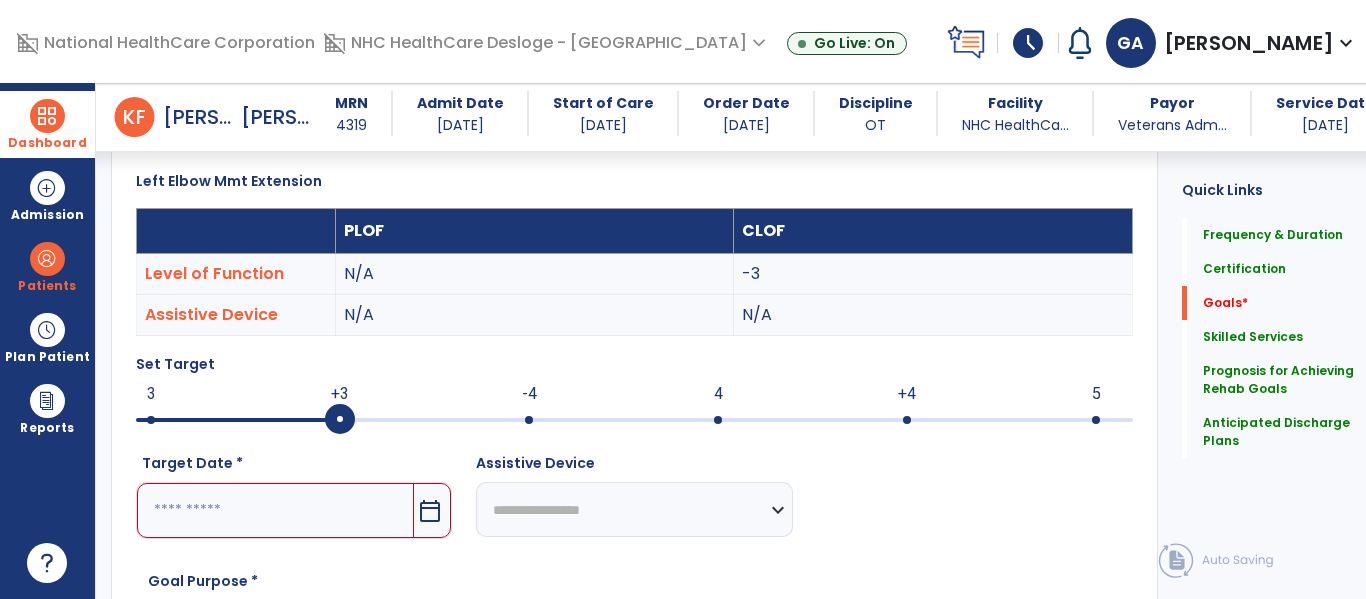click at bounding box center (275, 510) 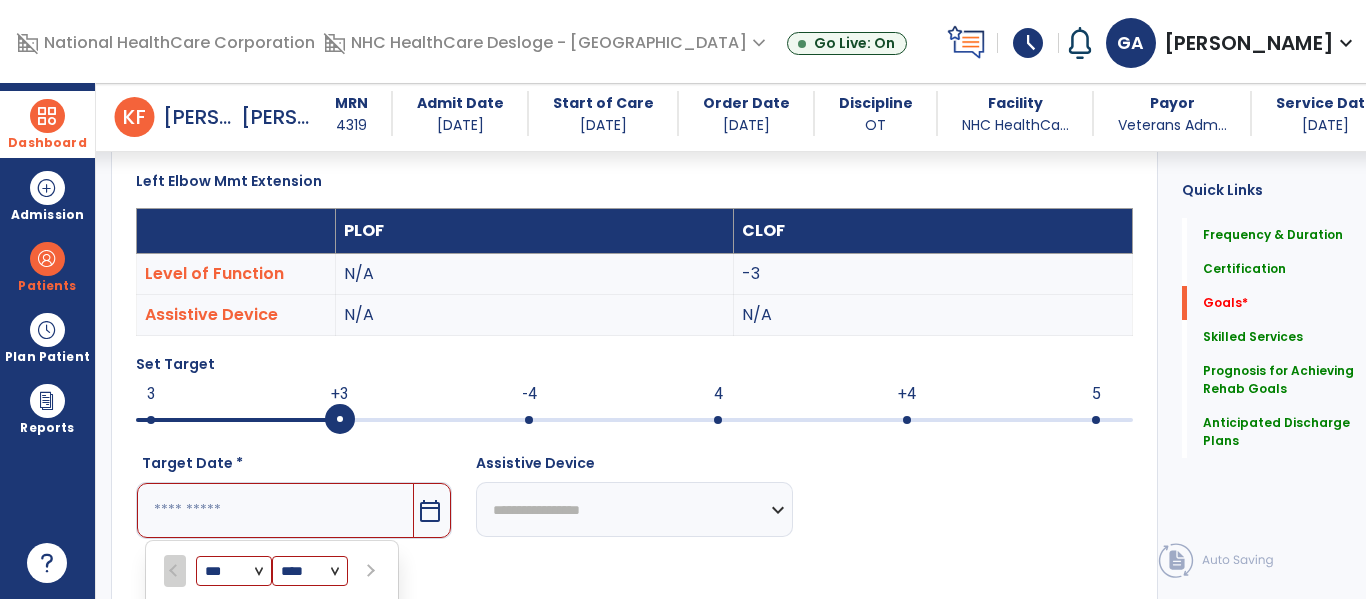 scroll, scrollTop: 861, scrollLeft: 0, axis: vertical 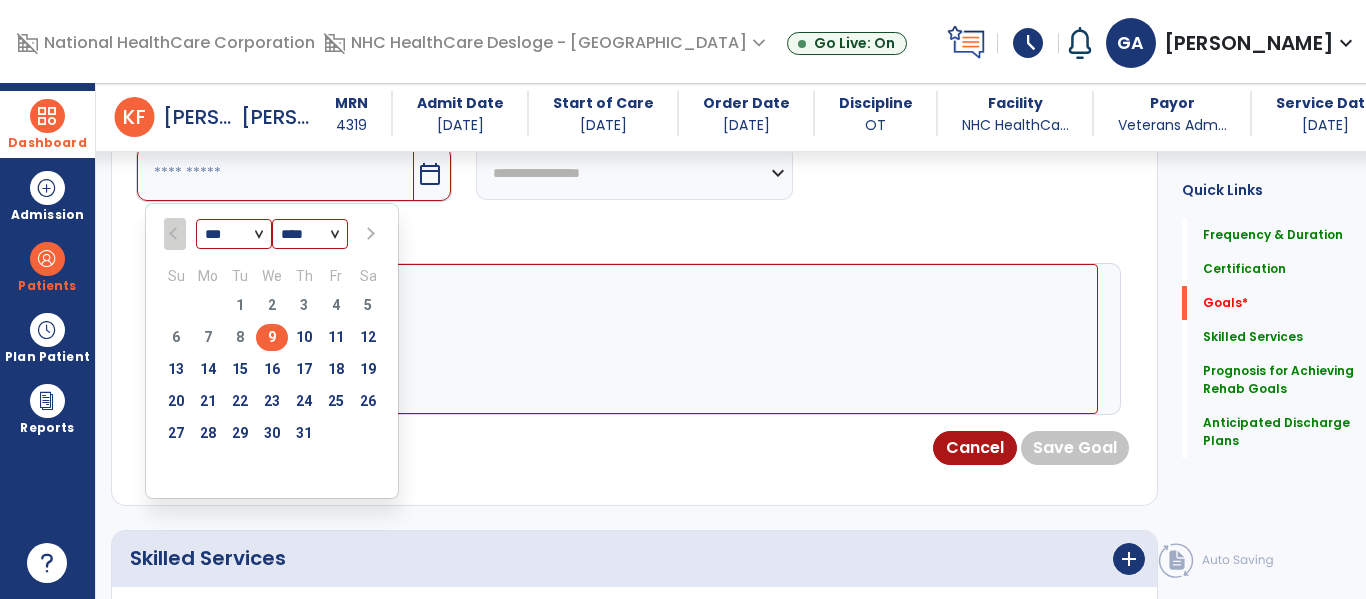click at bounding box center (369, 234) 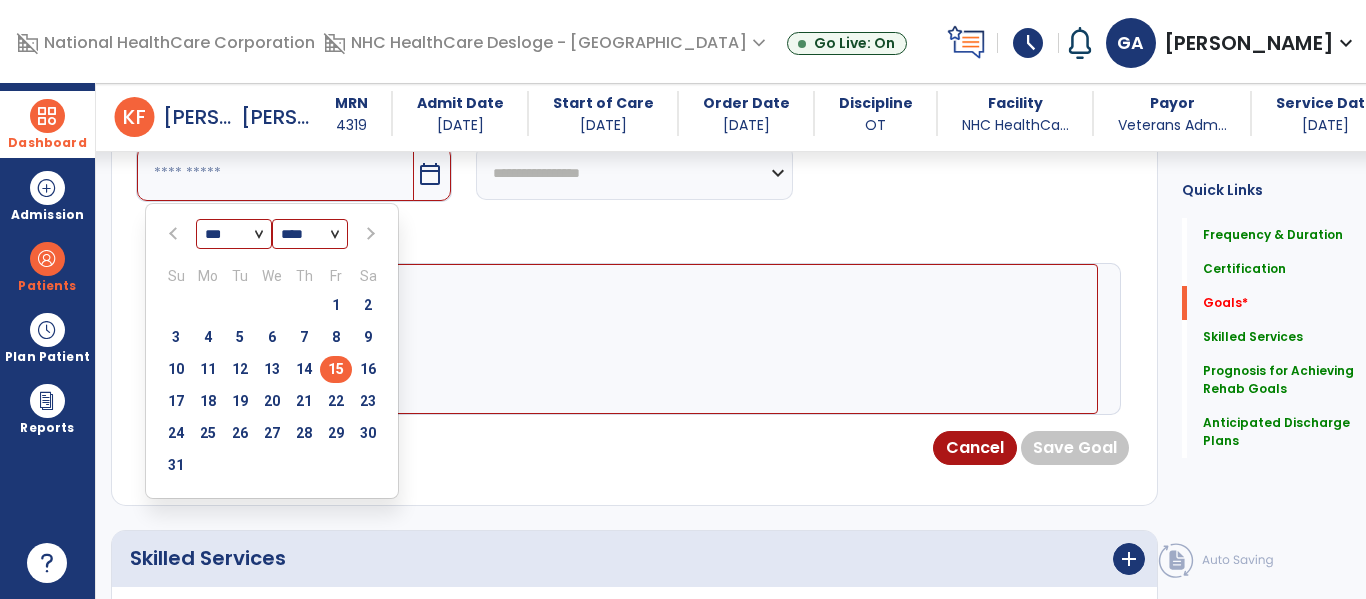 click on "15" at bounding box center (336, 369) 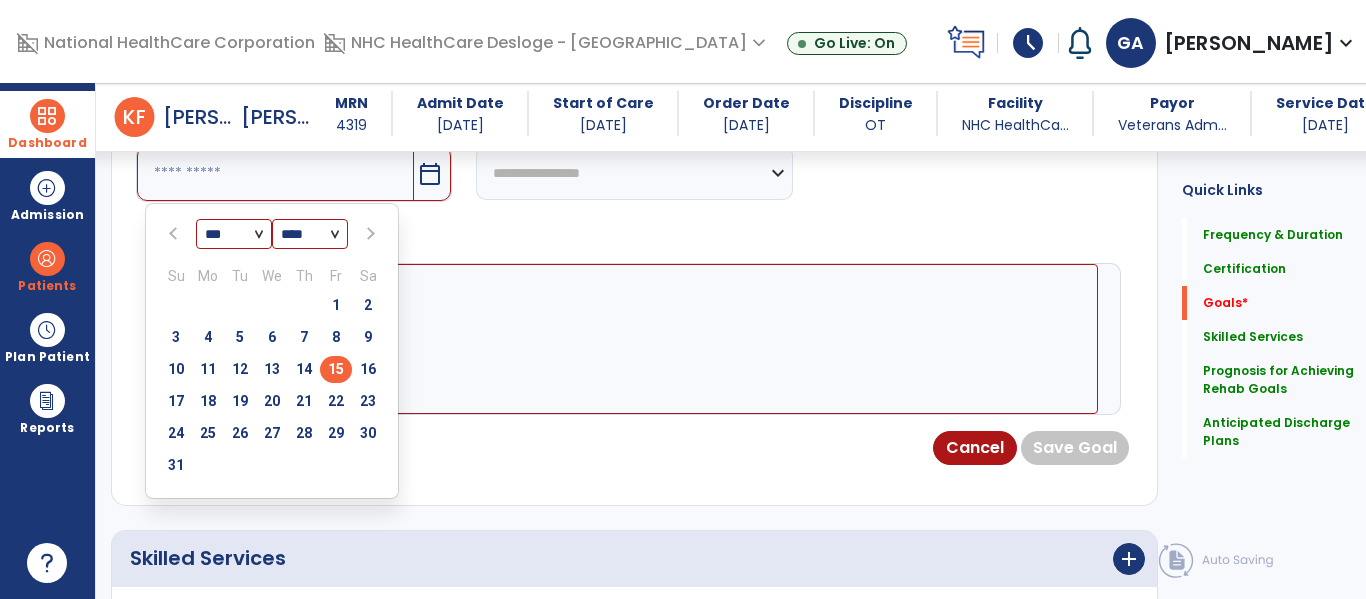 type on "*********" 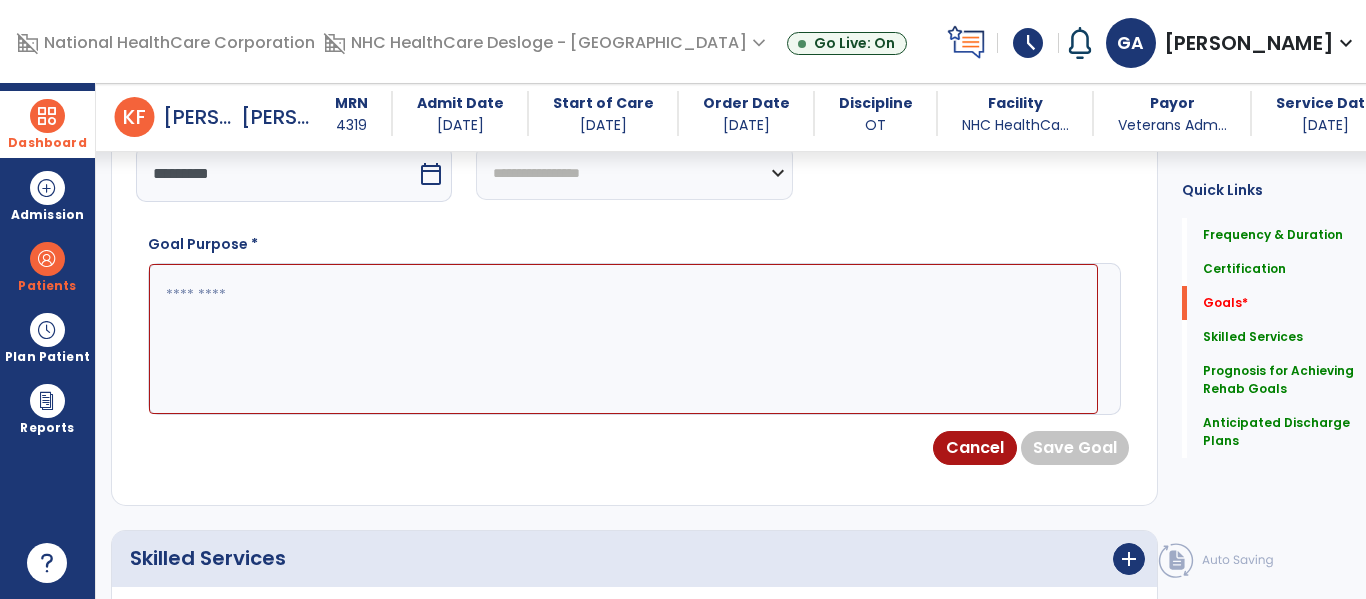 click at bounding box center (623, 339) 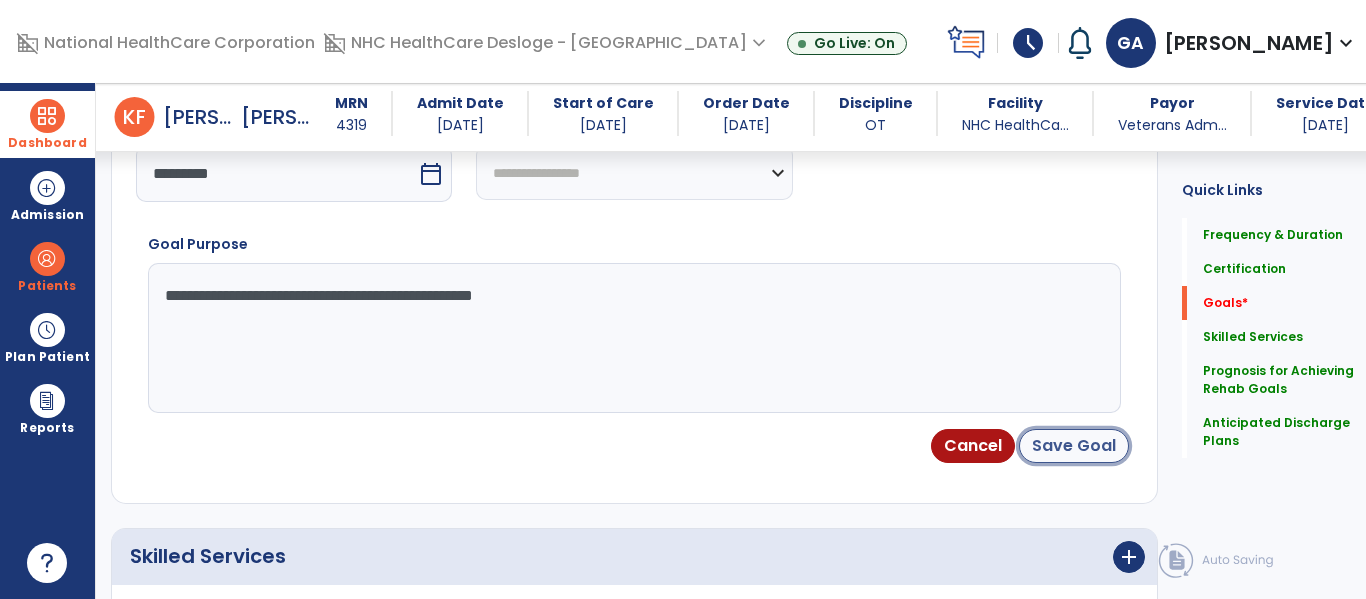 click on "Save Goal" at bounding box center [1074, 446] 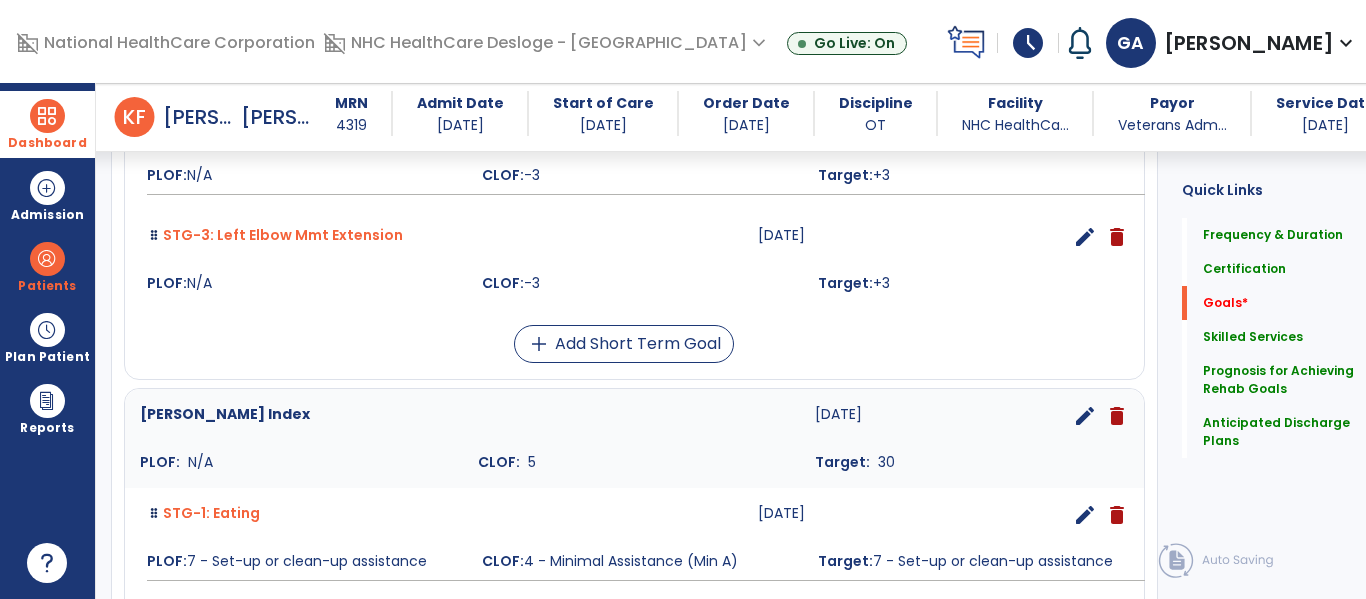 scroll, scrollTop: 1215, scrollLeft: 0, axis: vertical 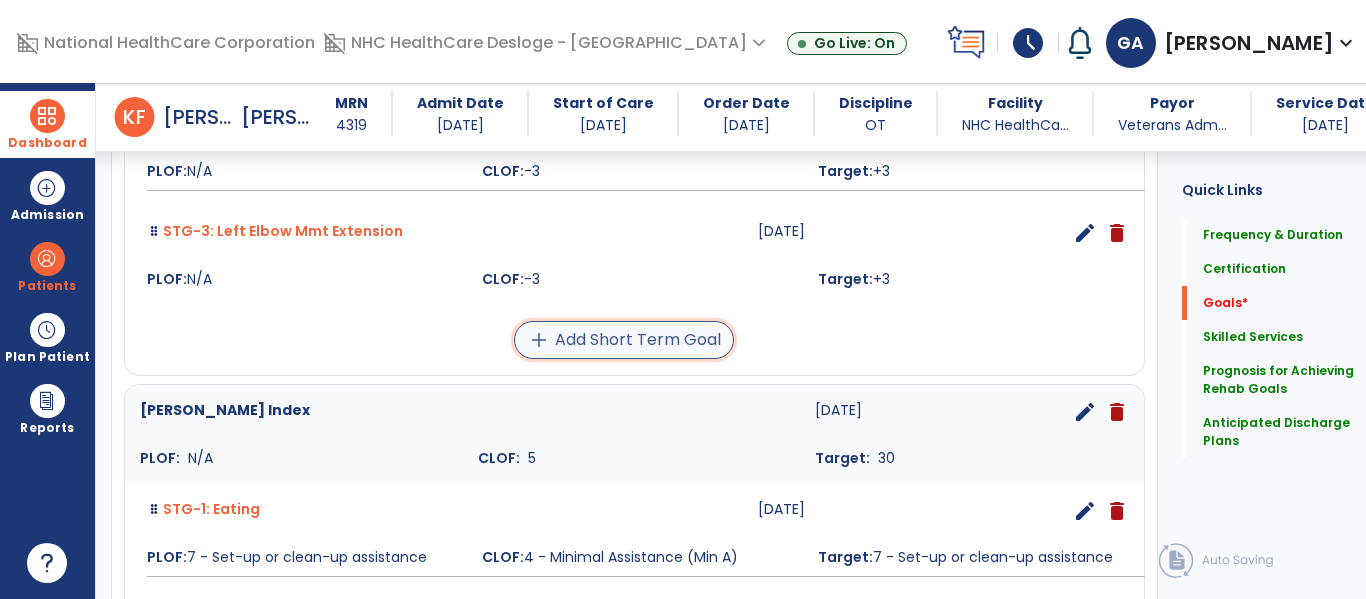 click on "add  Add Short Term Goal" at bounding box center (624, 340) 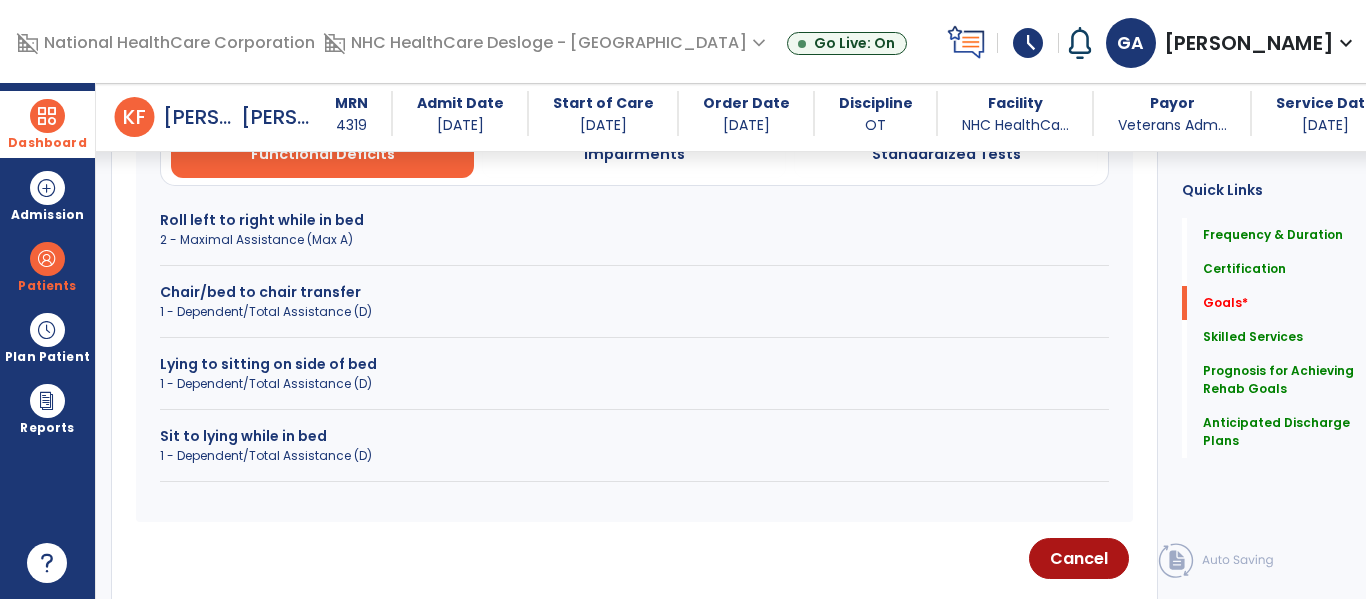 scroll, scrollTop: 492, scrollLeft: 0, axis: vertical 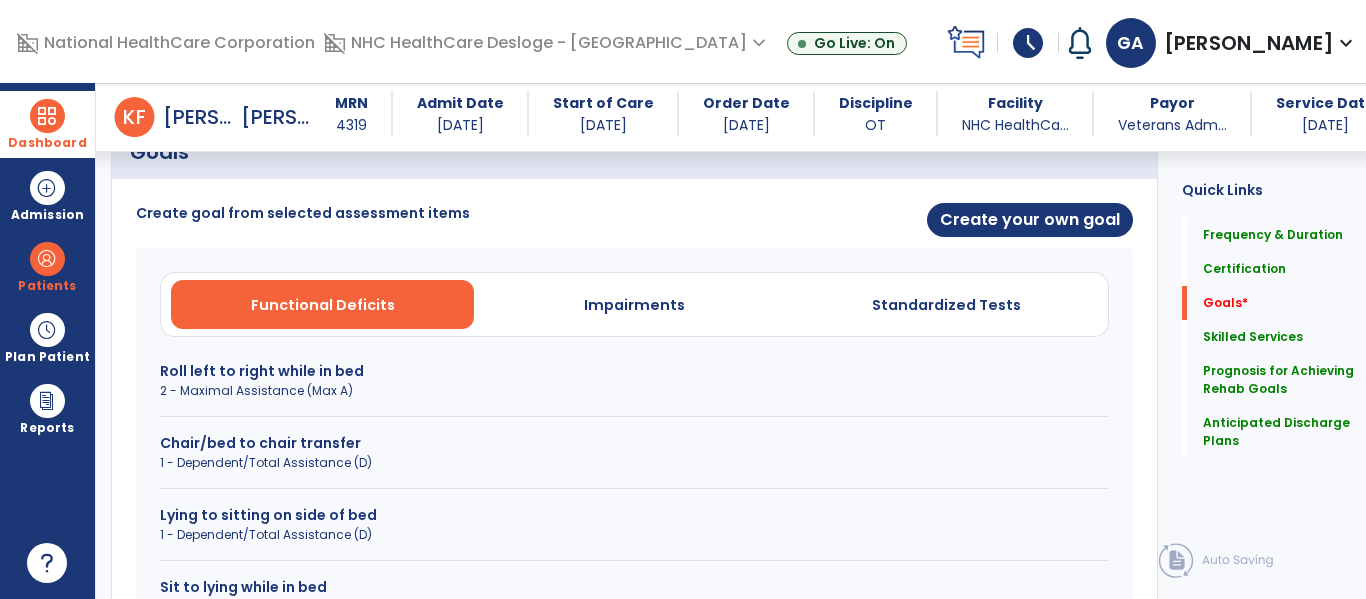 click on "Impairments" at bounding box center (634, 304) 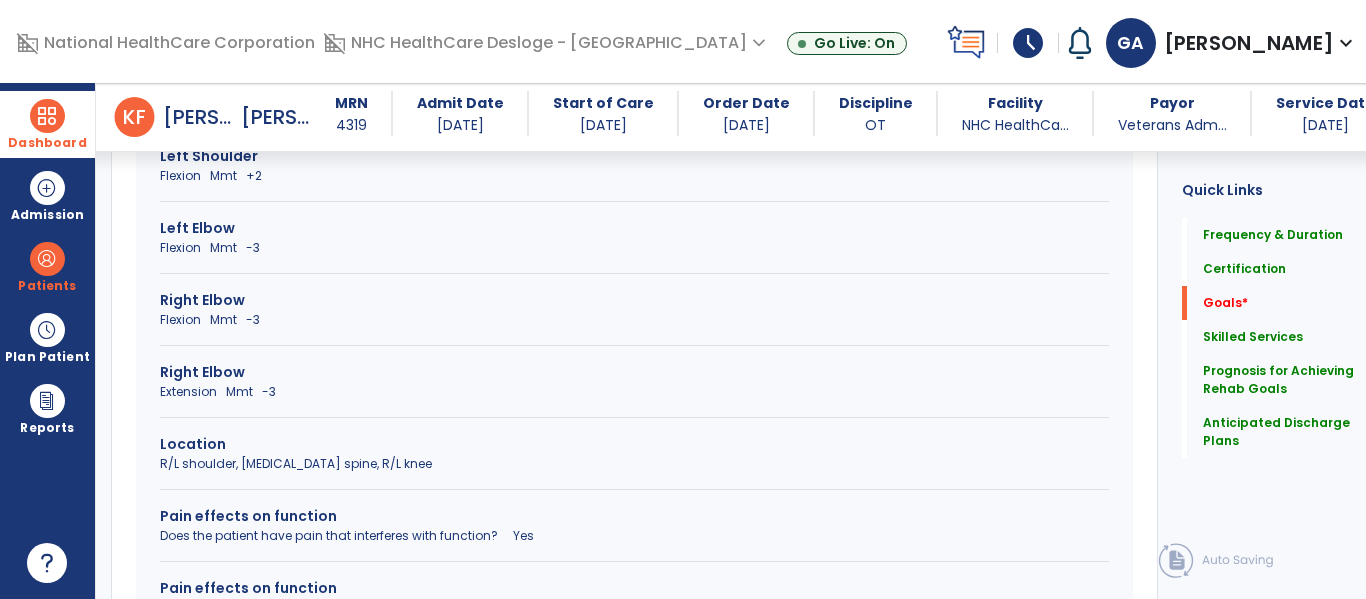 scroll, scrollTop: 1140, scrollLeft: 0, axis: vertical 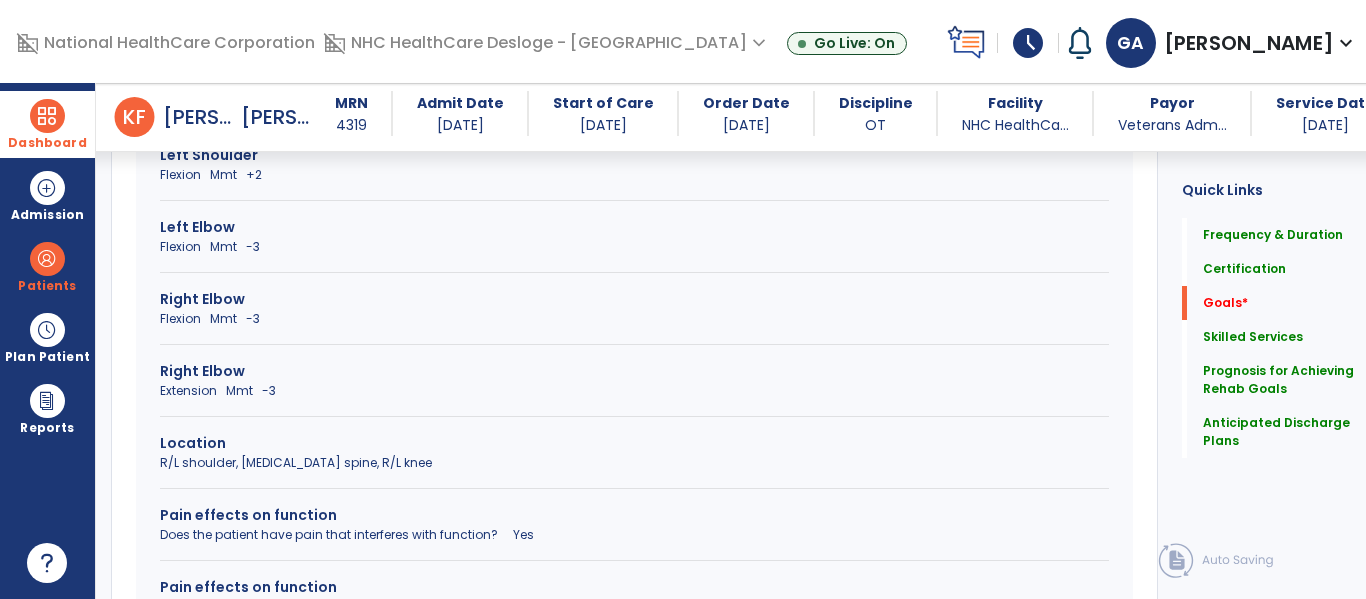 click on "Extension   Mmt   -3" at bounding box center (634, 391) 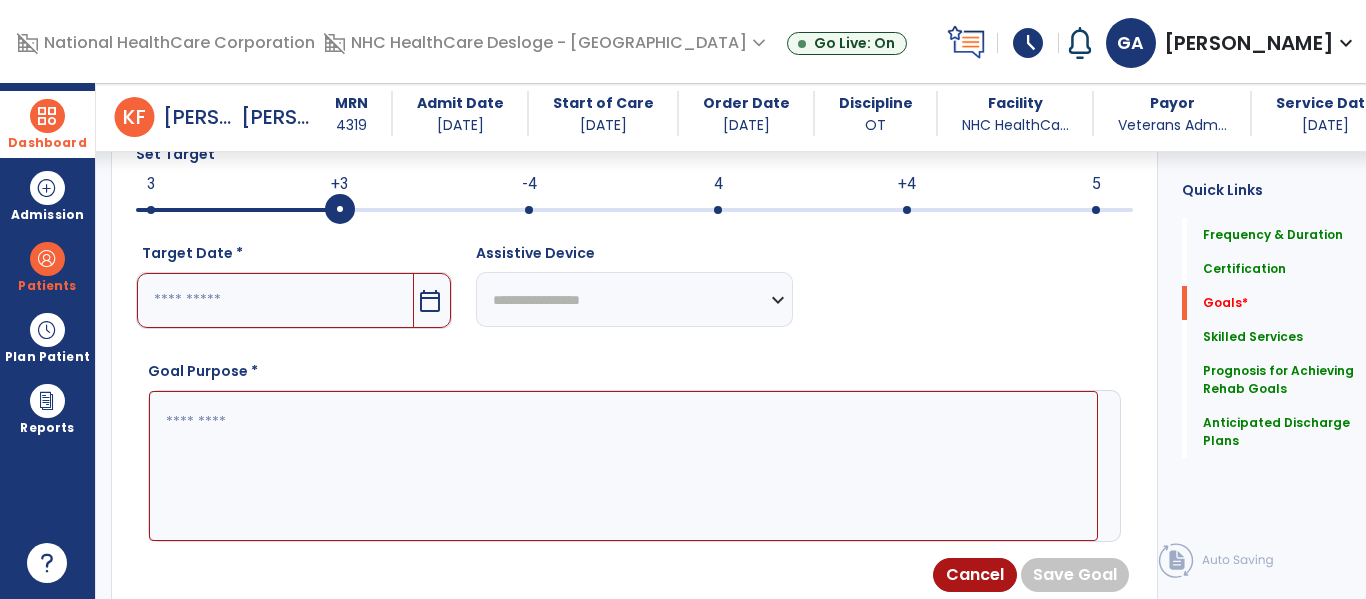 scroll, scrollTop: 733, scrollLeft: 0, axis: vertical 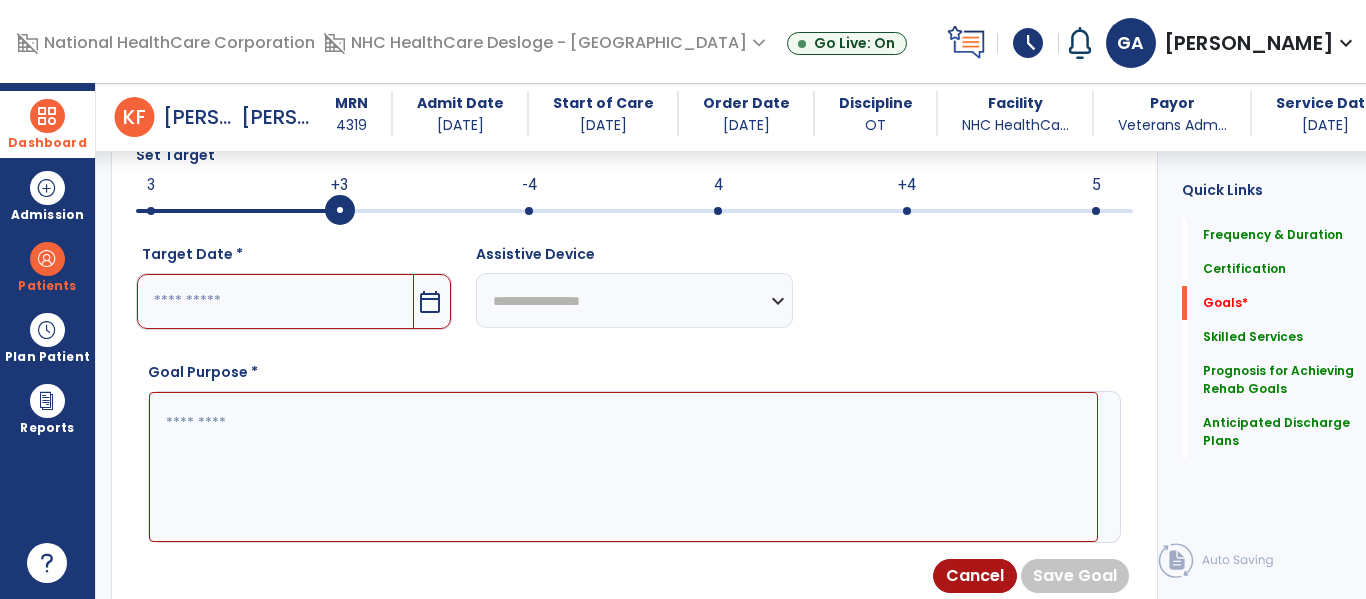 click on "calendar_today" at bounding box center (430, 302) 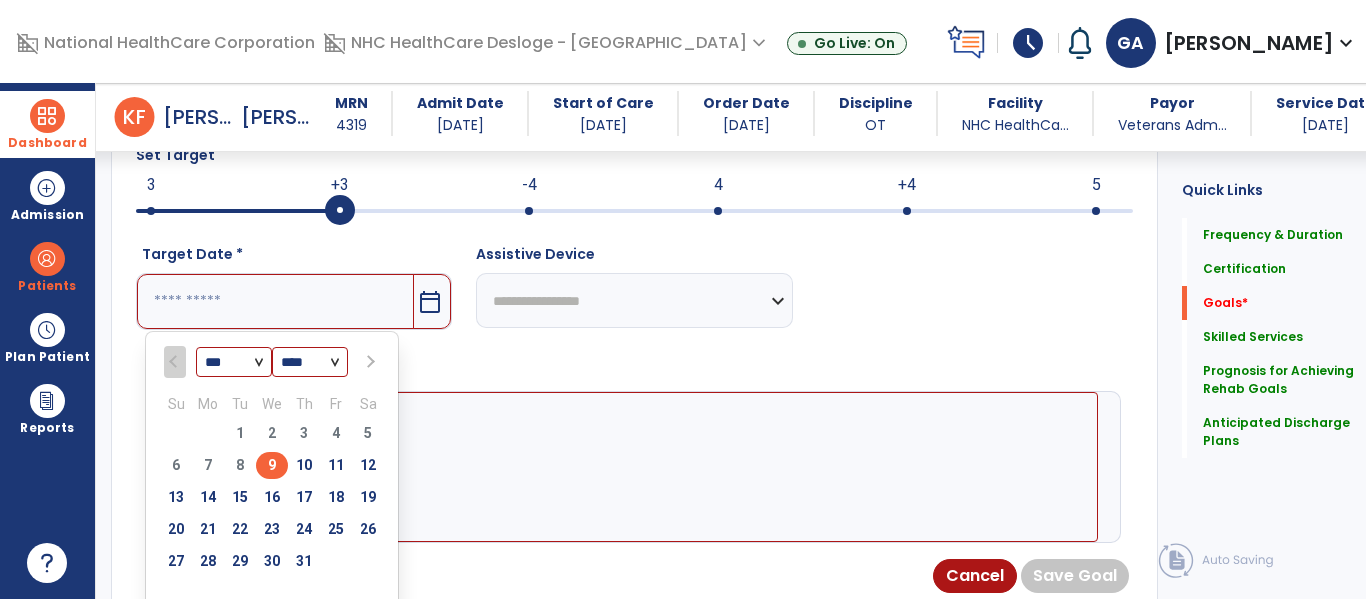 click at bounding box center [369, 362] 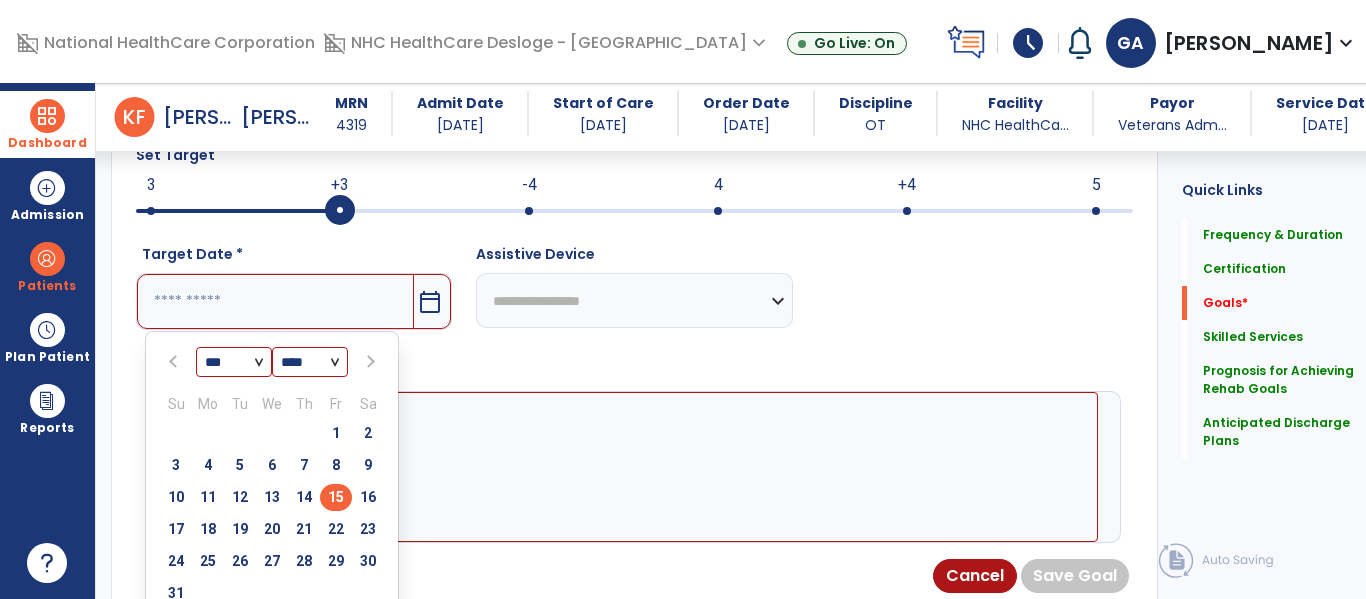 click on "15" at bounding box center [336, 497] 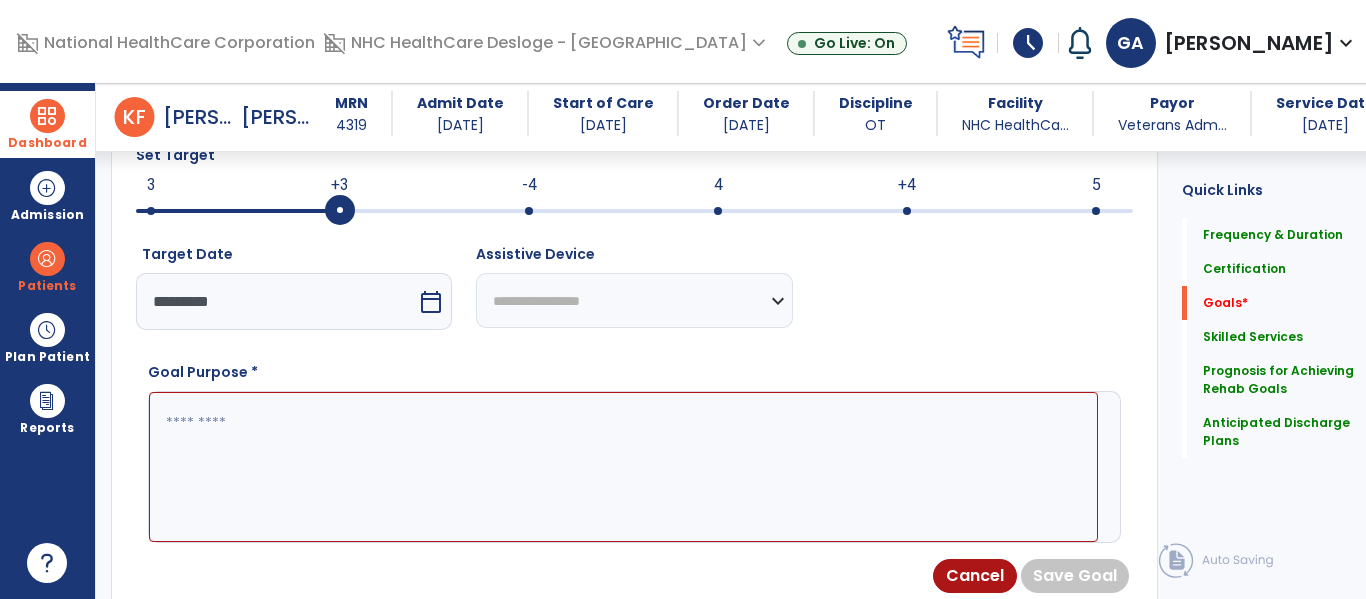 click at bounding box center [623, 467] 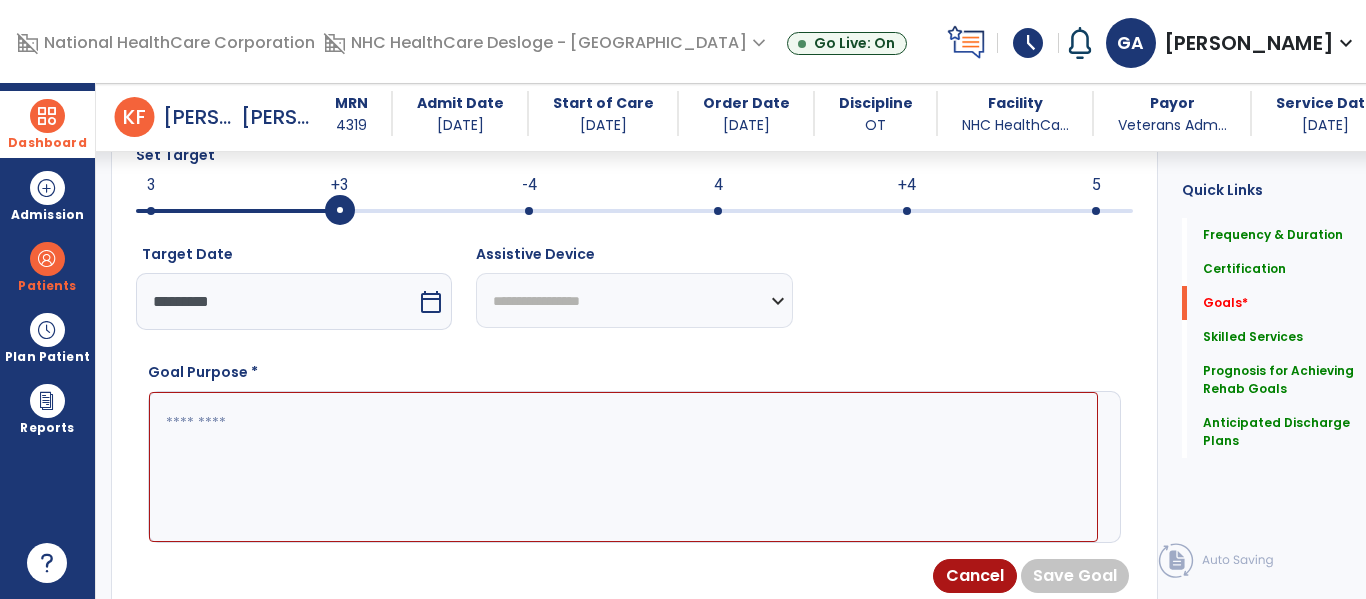 paste on "**********" 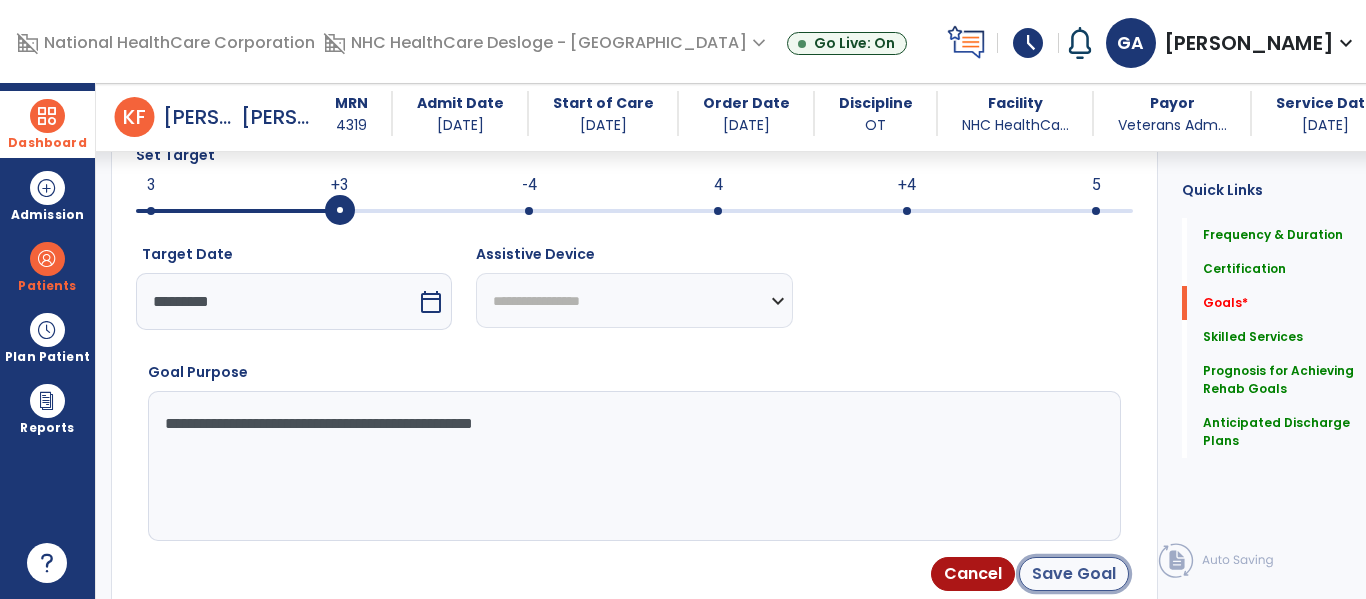 click on "Save Goal" at bounding box center [1074, 574] 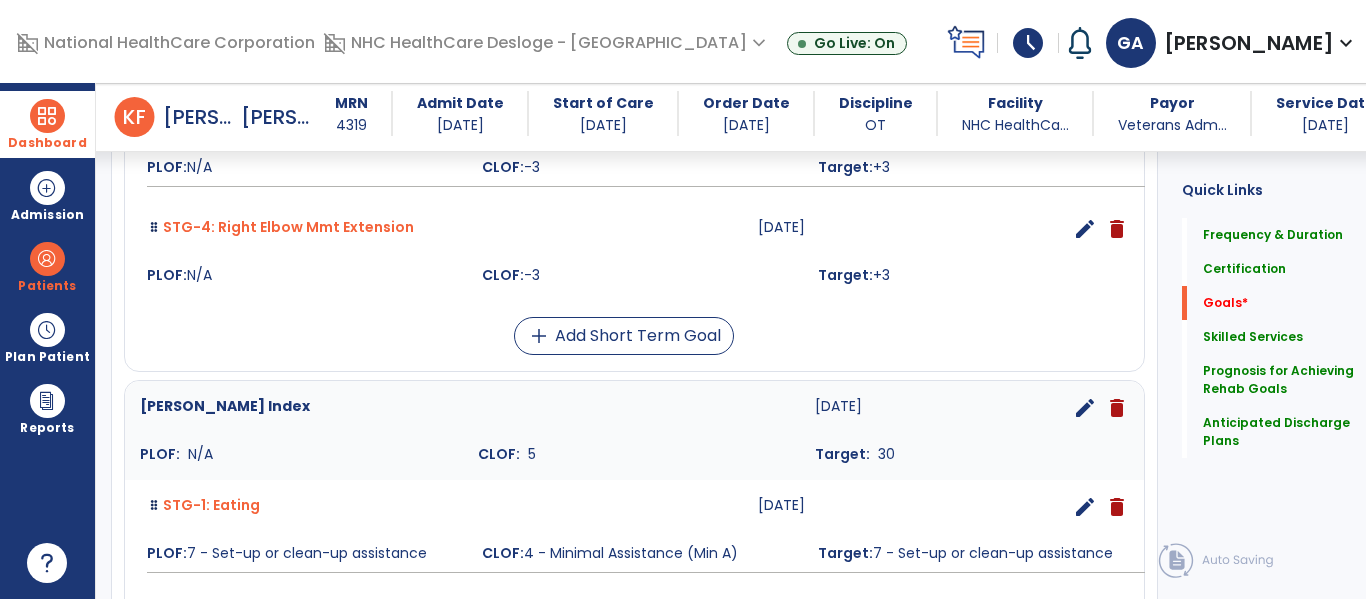 scroll, scrollTop: 1345, scrollLeft: 0, axis: vertical 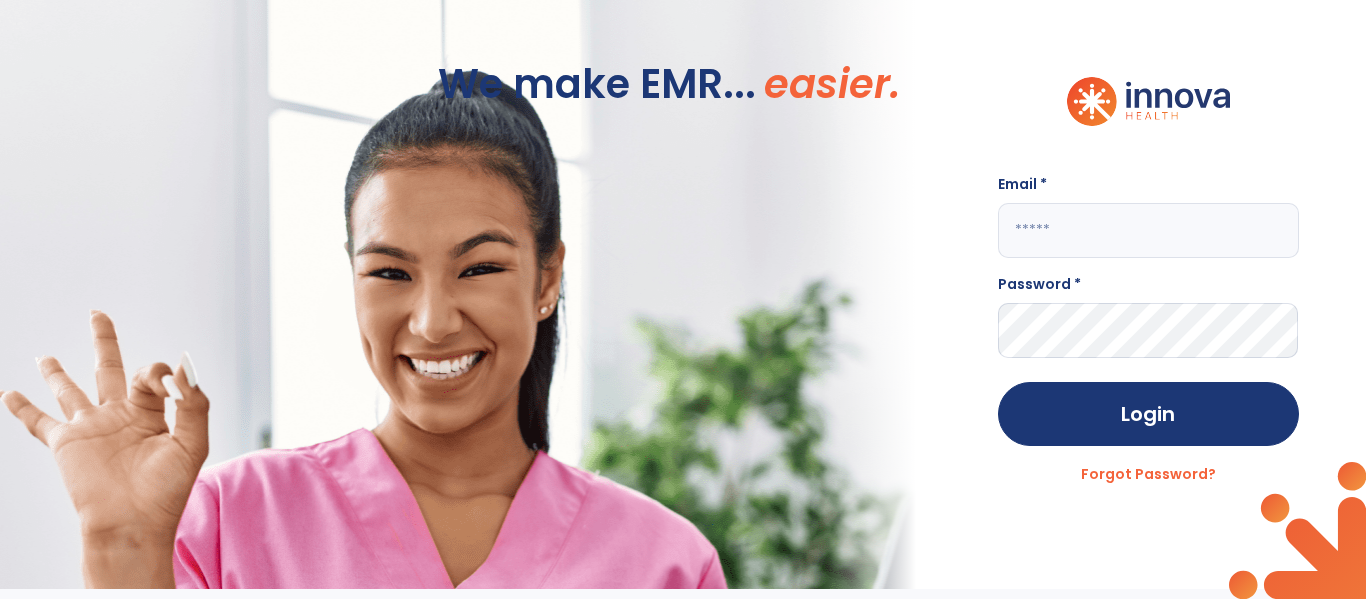 type on "**********" 